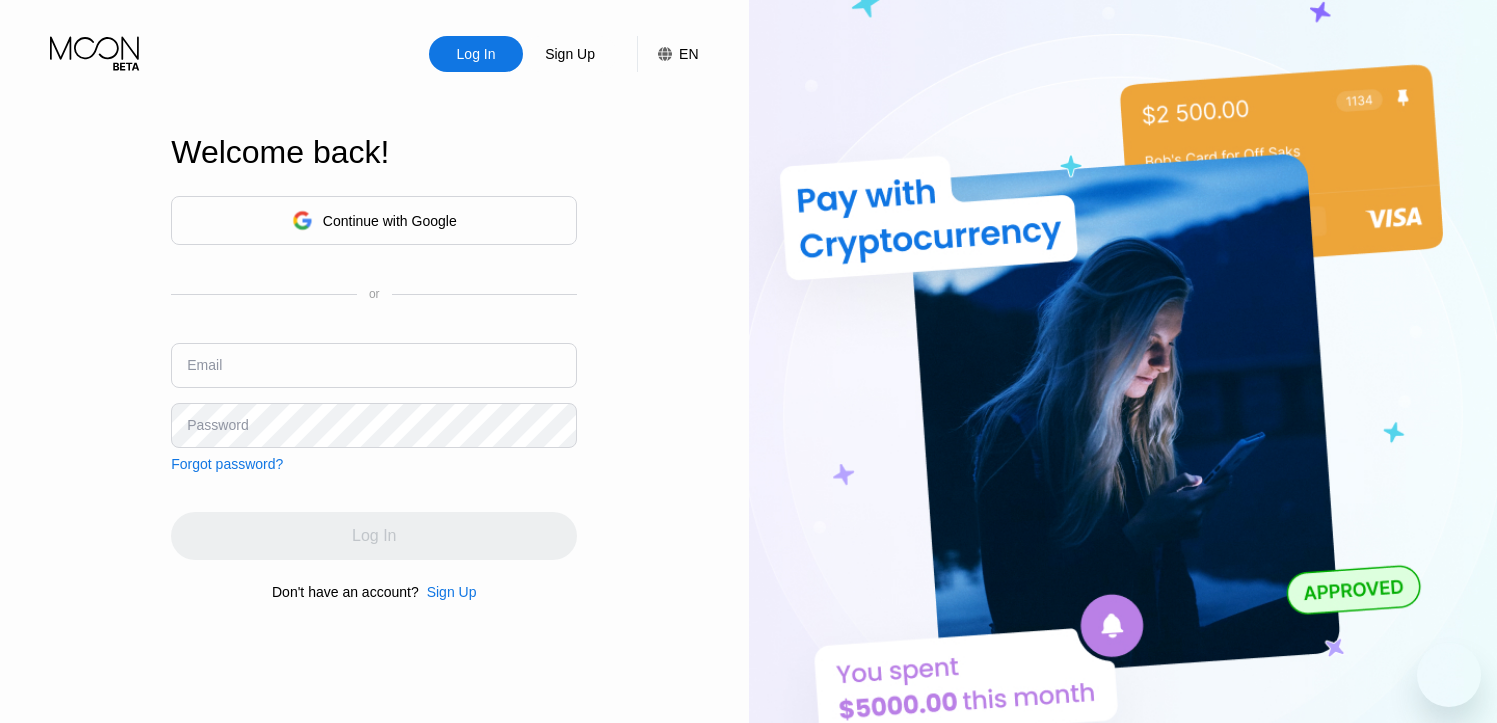 scroll, scrollTop: 0, scrollLeft: 0, axis: both 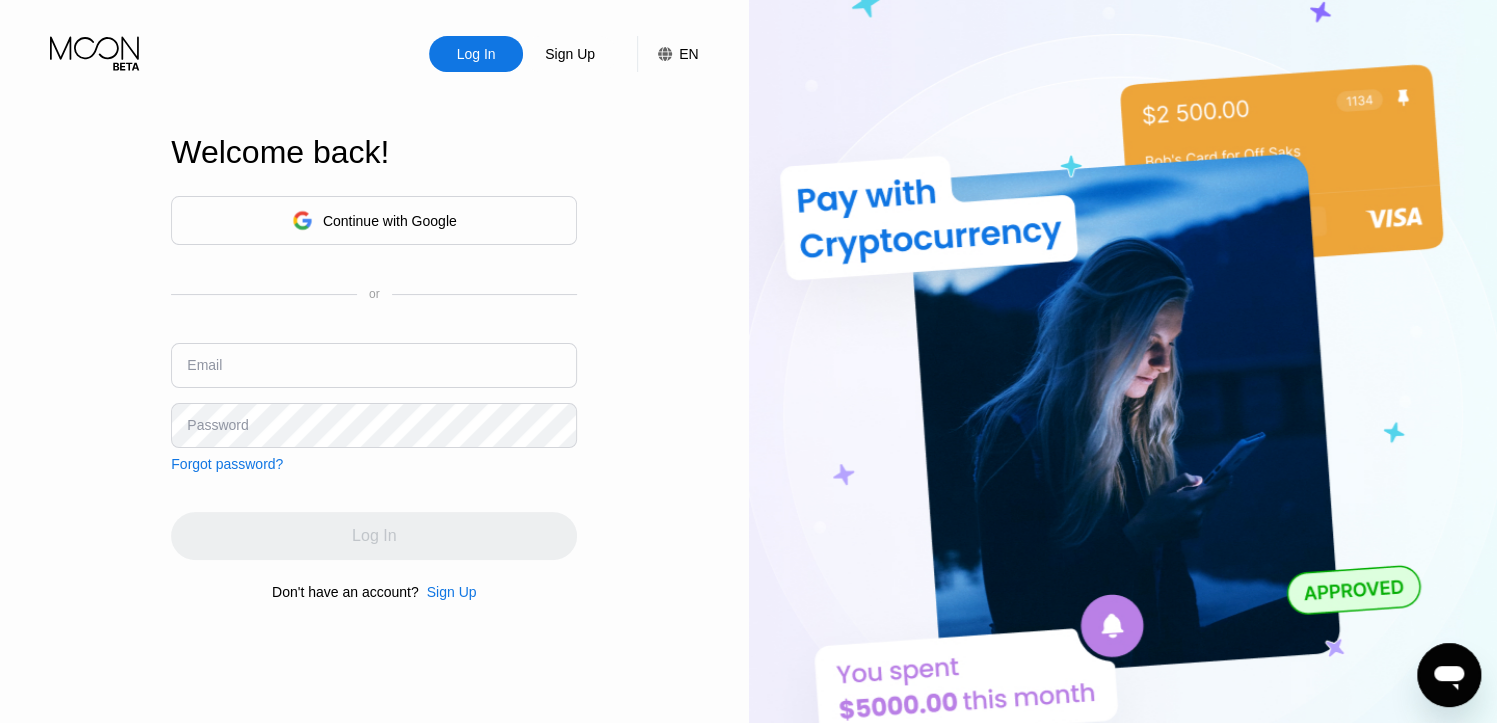 click at bounding box center [374, 365] 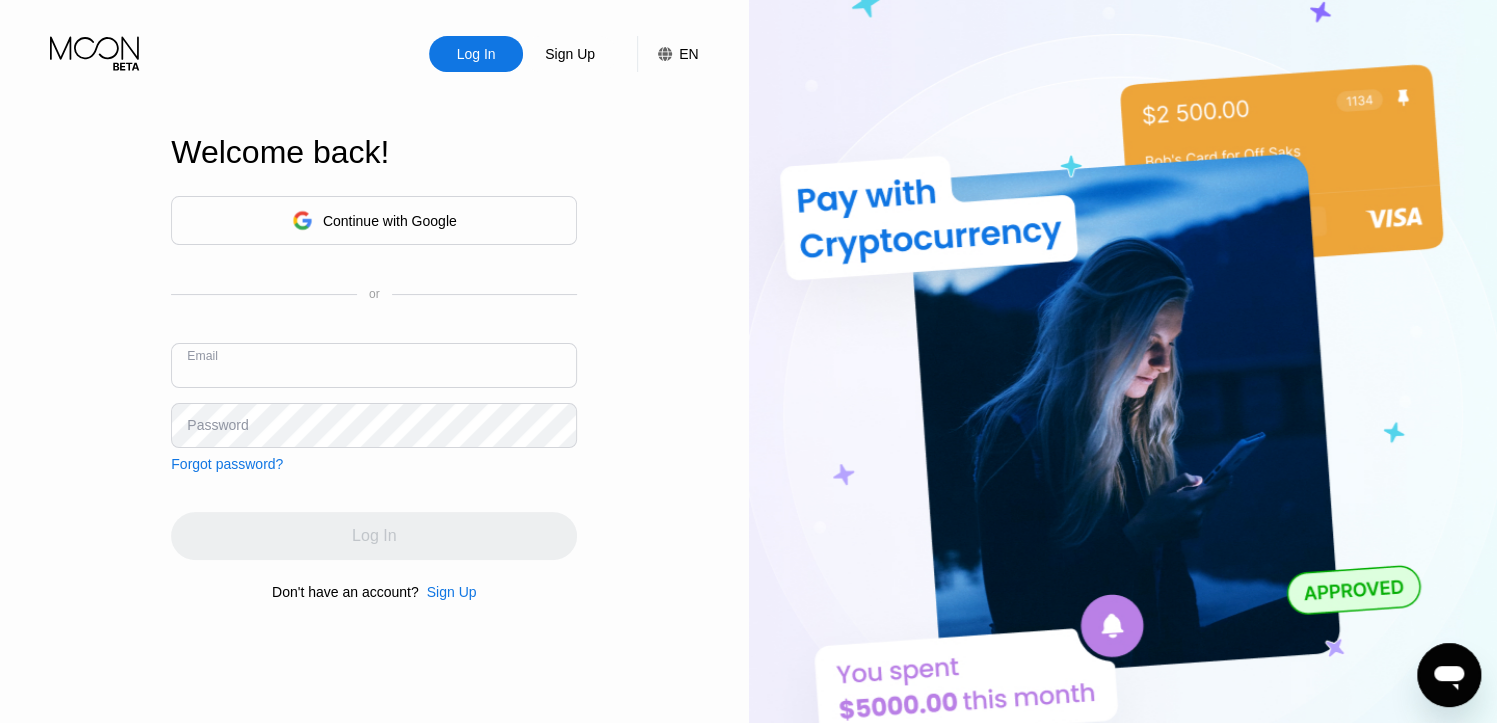 paste on "Befui38@tutanota.com" 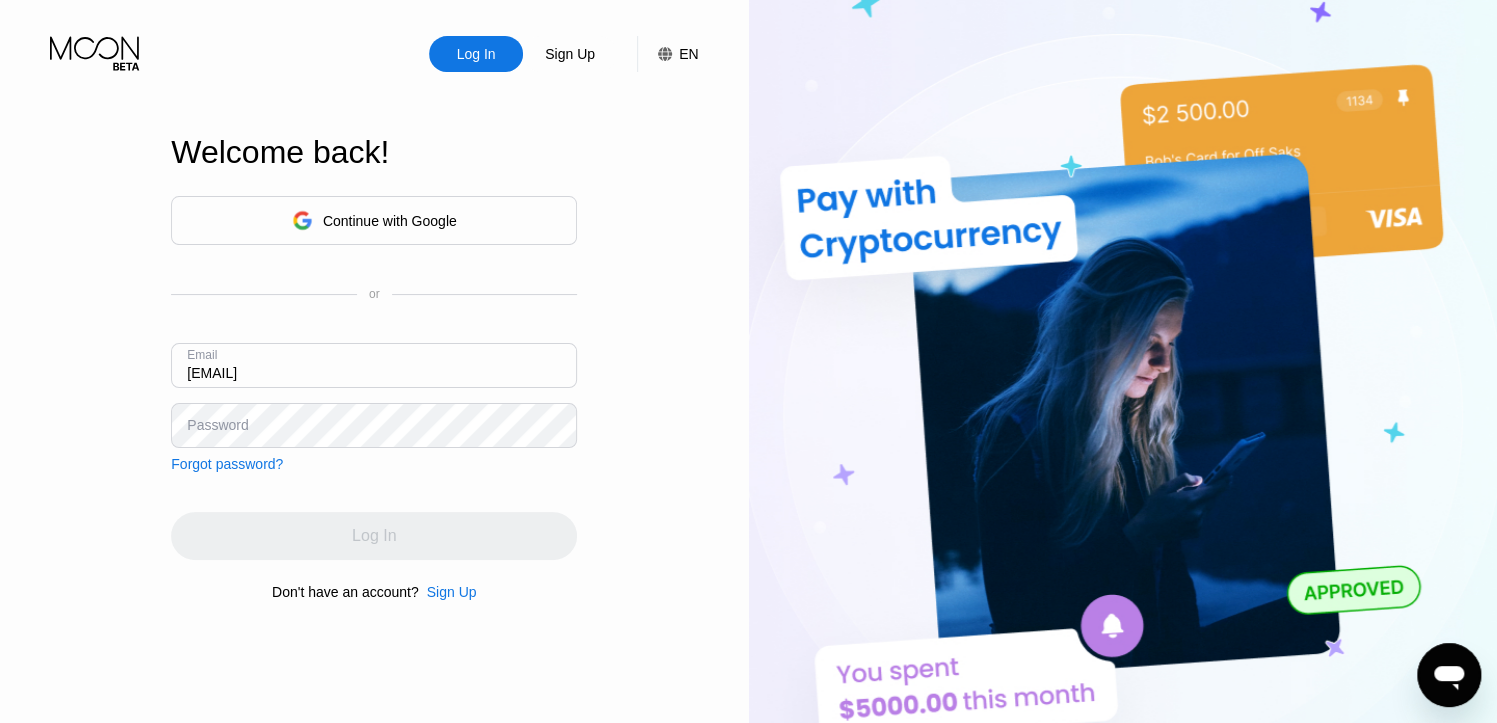type on "Befui38@tutanota.com" 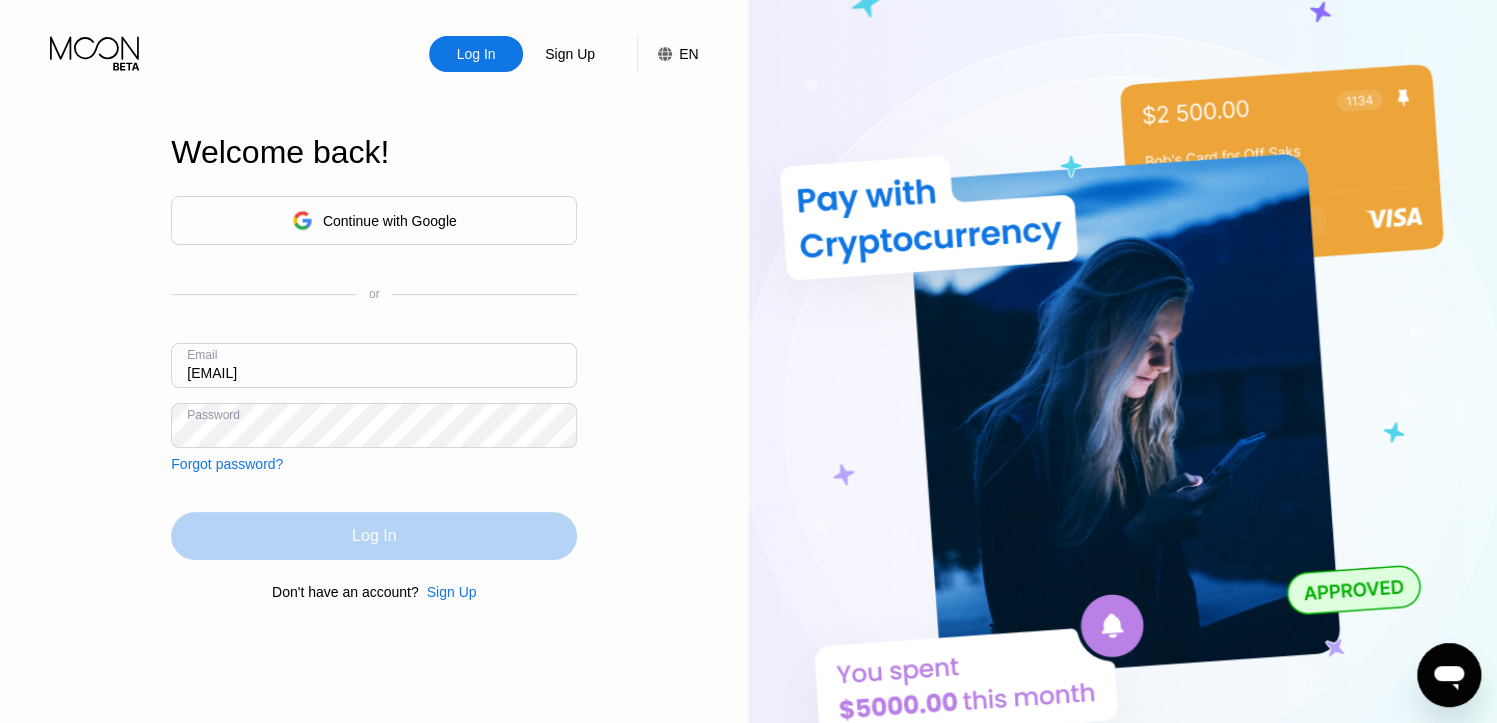 click on "Log In" at bounding box center (374, 536) 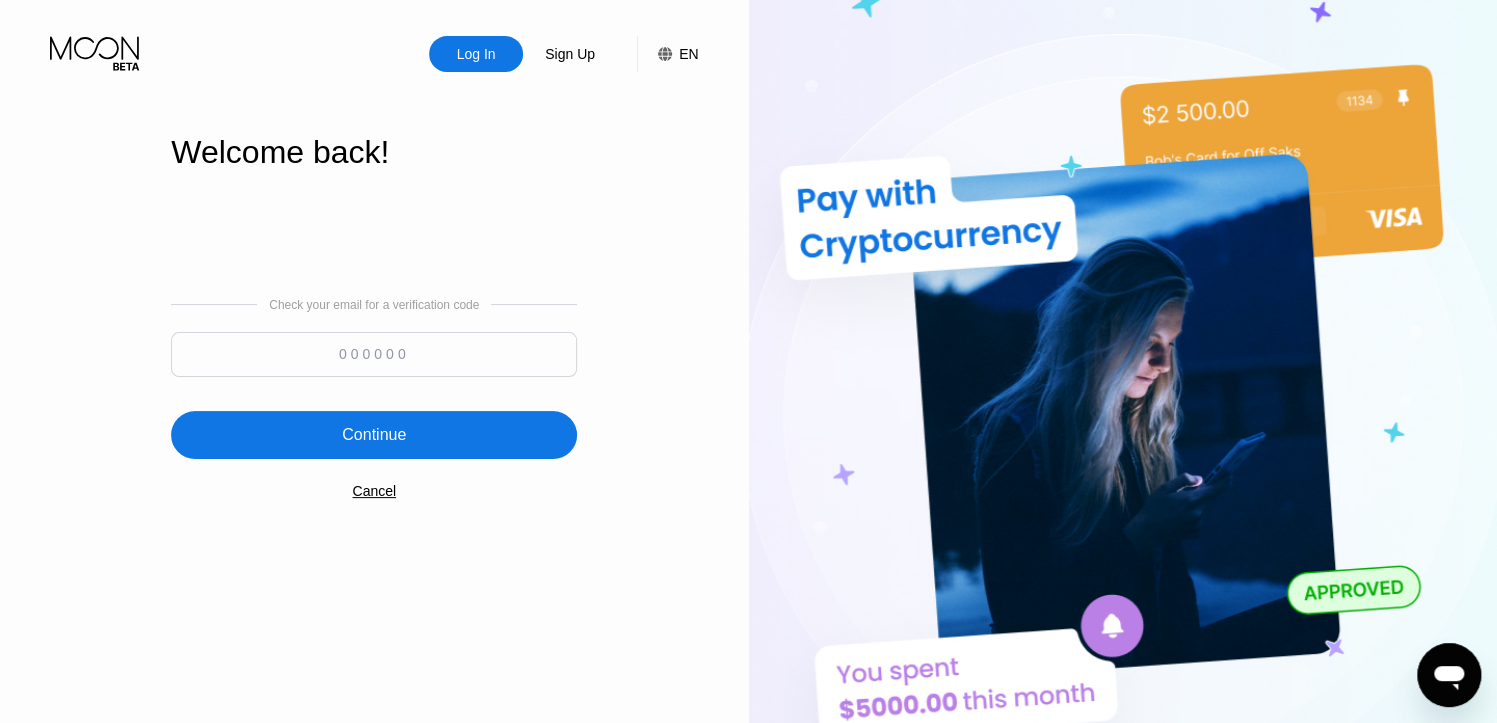 drag, startPoint x: 436, startPoint y: 345, endPoint x: 445, endPoint y: 379, distance: 35.17101 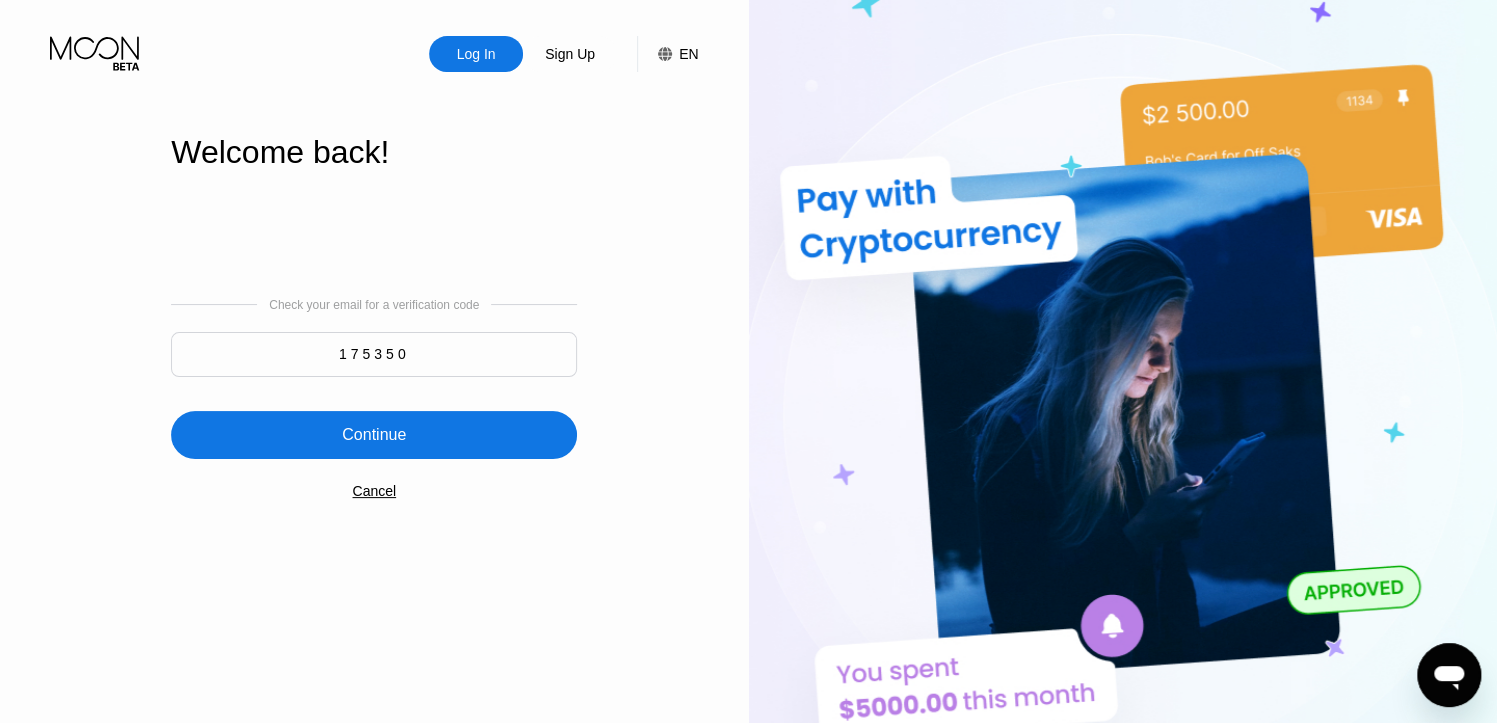 type on "175350" 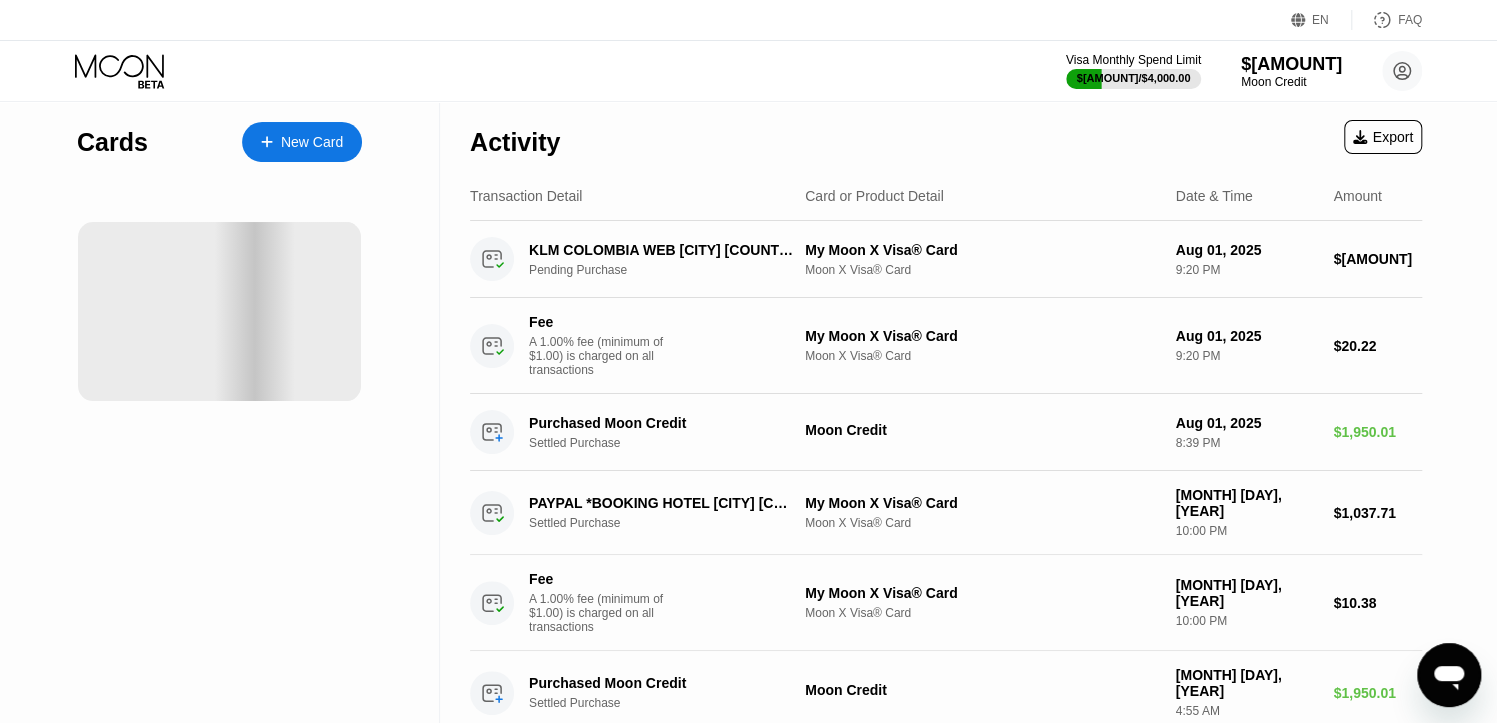 click on "EN Language Select an item Save FAQ Visa Monthly Spend Limit $2,022.18 / $4,000.00 $1,207.12 Moon Credit befui38@tutanota.com  Home Settings Support Careers About Us Log out Privacy policy Terms Cards    New Card Activity Export Transaction Detail Card or Product Detail Date & Time Amount KLM COLOMBIA WEB         BOGOTA       CO Pending Purchase My Moon X Visa® Card Moon X Visa® Card Aug 01, 2025 9:20 PM $2,022.17 Fee A 1.00% fee (minimum of $1.00) is charged on all transactions My Moon X Visa® Card Moon X Visa® Card Aug 01, 2025 9:20 PM $20.22 Purchased Moon Credit Settled Purchase Moon Credit Aug 01, 2025 8:39 PM $1,950.01 PAYPAL *BOOKING HOTEL    MEXICO CITY  MX Settled Purchase My Moon X Visa® Card Moon X Visa® Card Jun 29, 2025 10:00 PM $1,037.71 Fee A 1.00% fee (minimum of $1.00) is charged on all transactions My Moon X Visa® Card Moon X Visa® Card Jun 29, 2025 10:00 PM $10.38 Purchased Moon Credit Settled Purchase Moon Credit Jun 05, 2025 4:55 AM $1,950.01 Settled Purchase Moon X Visa® Card" at bounding box center (748, 361) 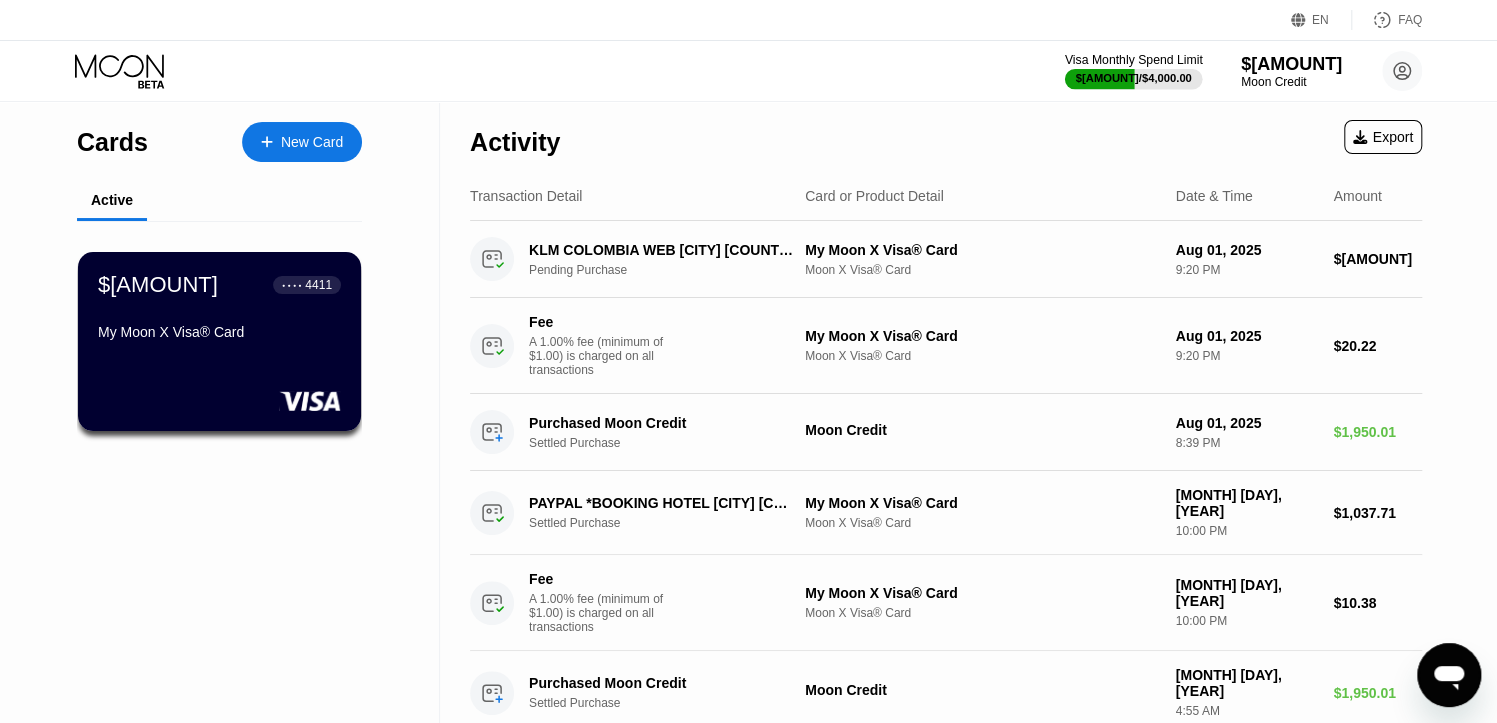 click on "$2,022.18 / $4,000.00" at bounding box center [1133, 78] 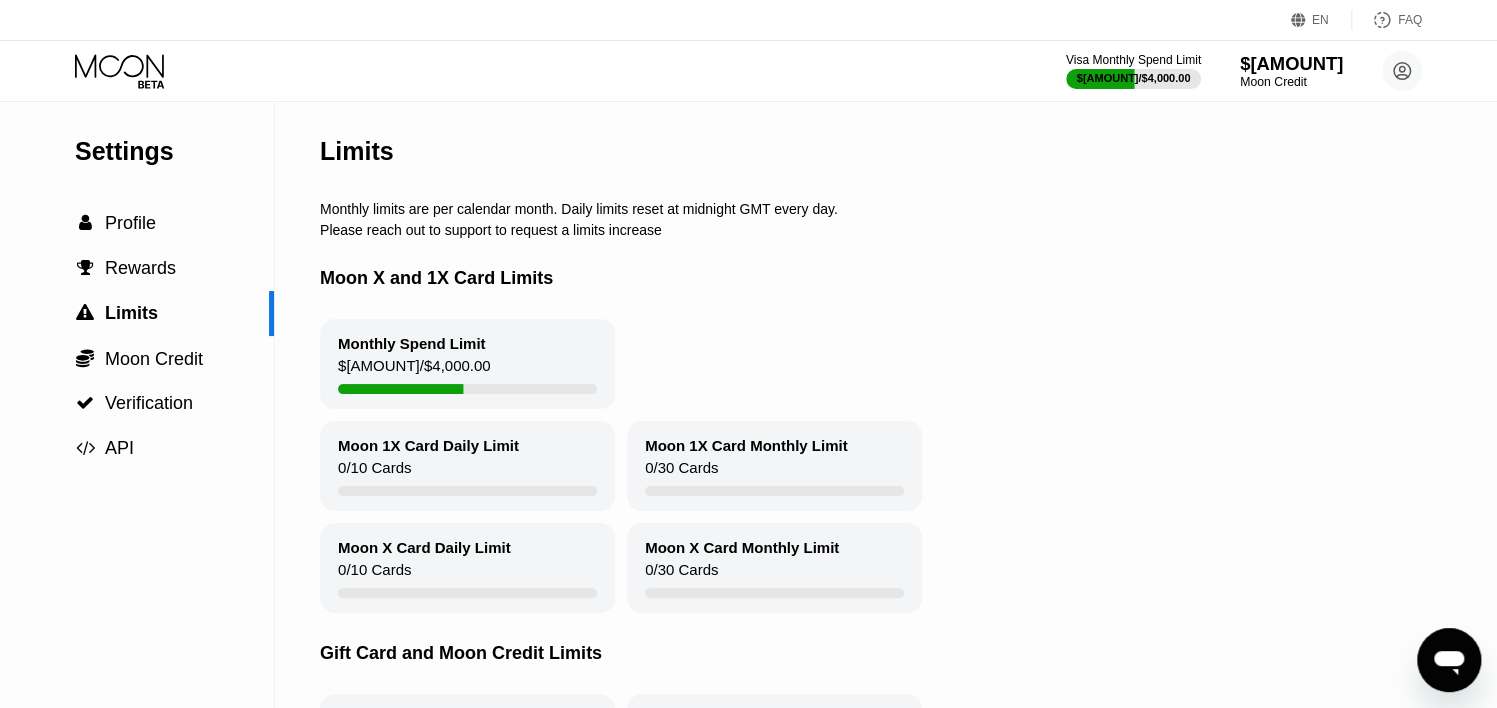 click on "$1,207.12" at bounding box center (1291, 63) 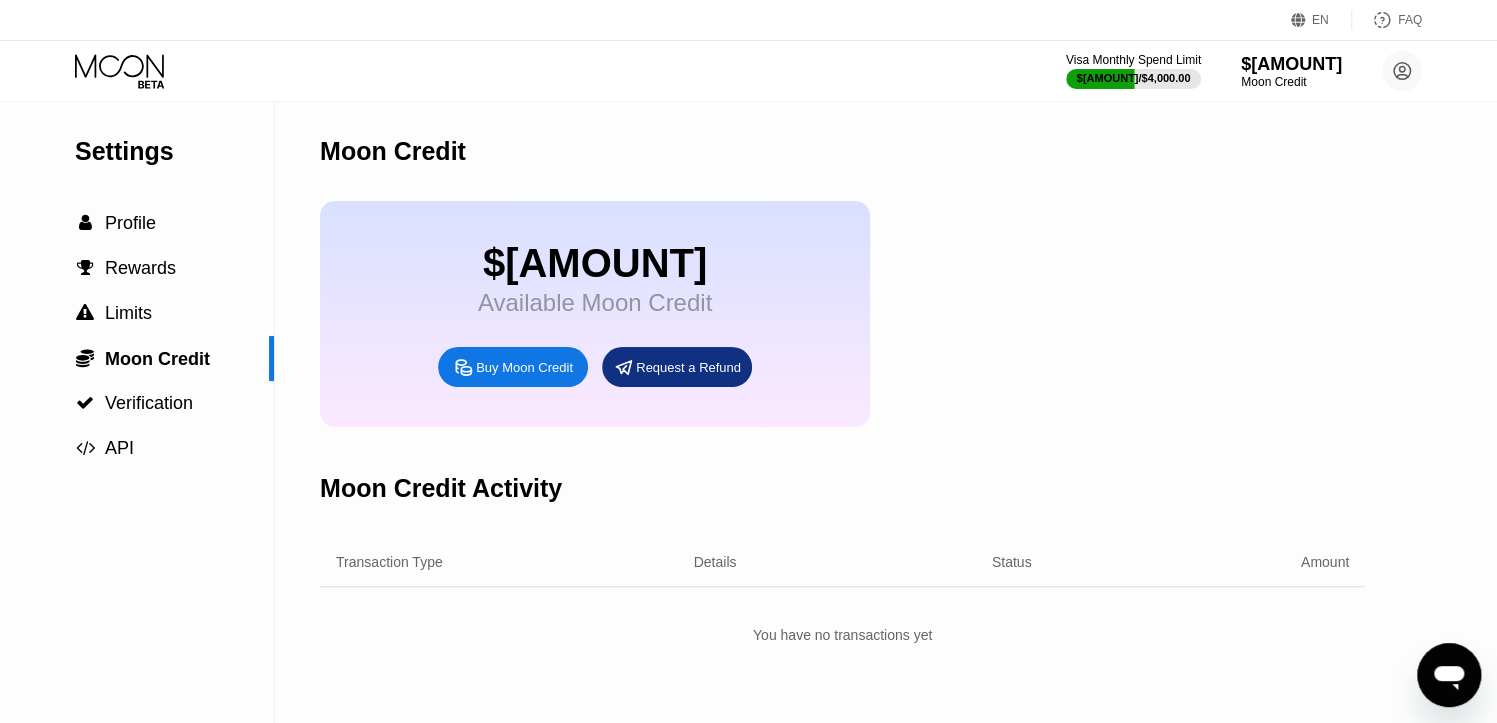 click on "Buy Moon Credit" at bounding box center [524, 367] 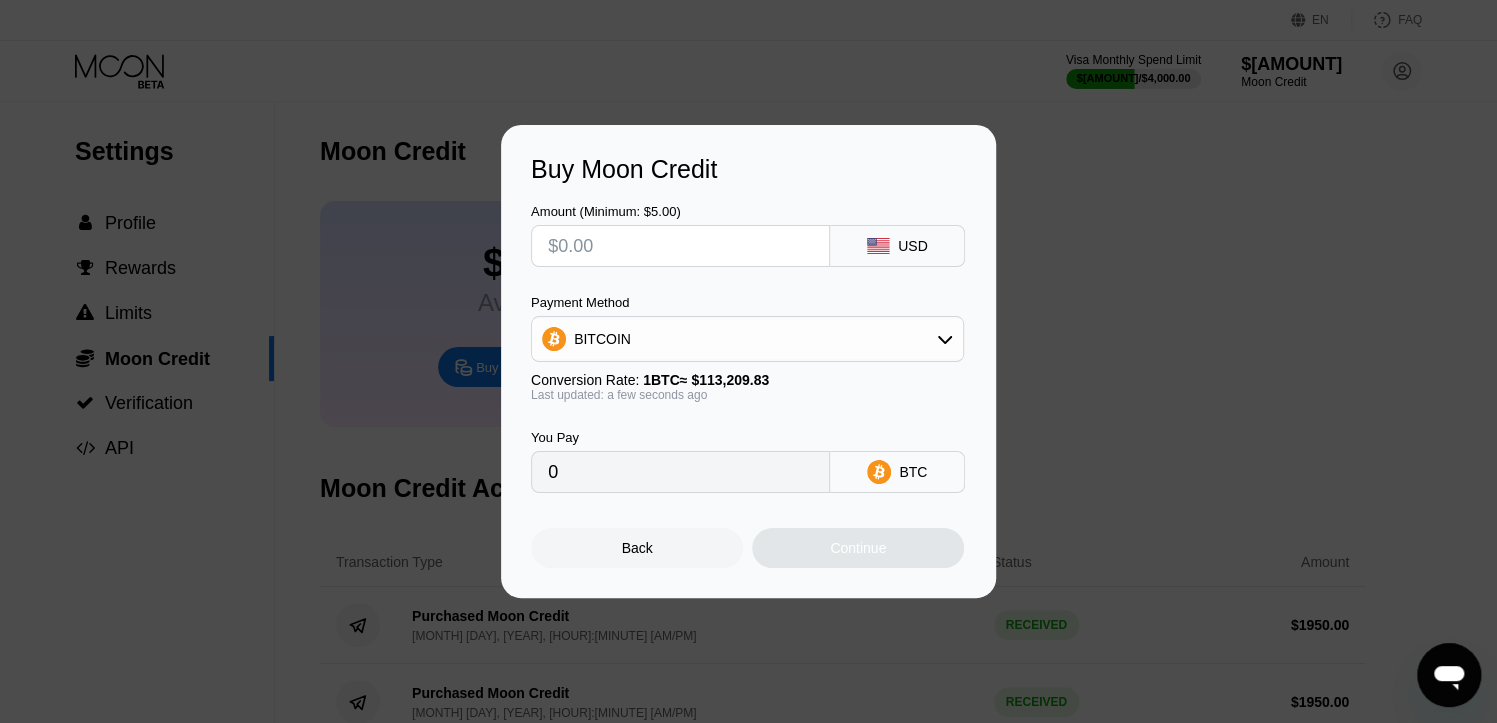 click at bounding box center [680, 246] 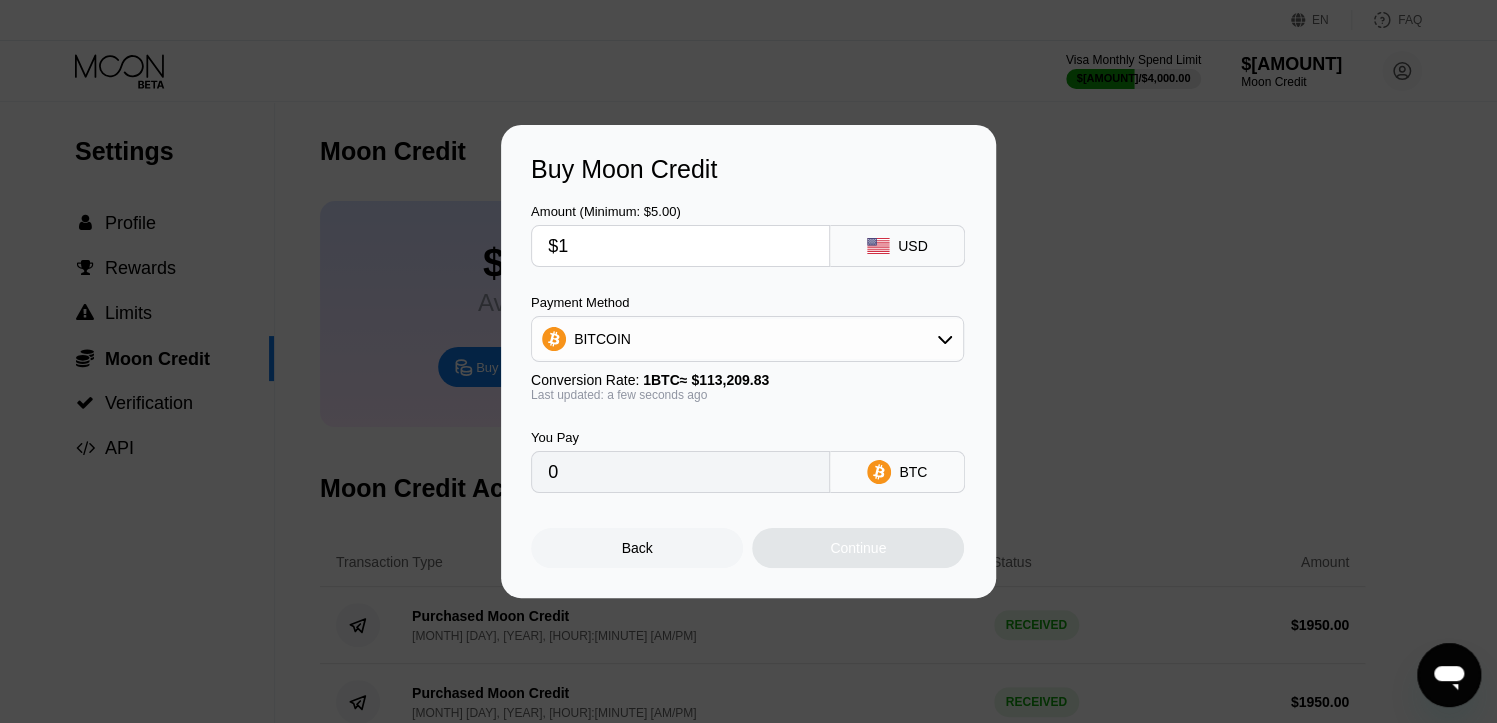 type on "0.00000884" 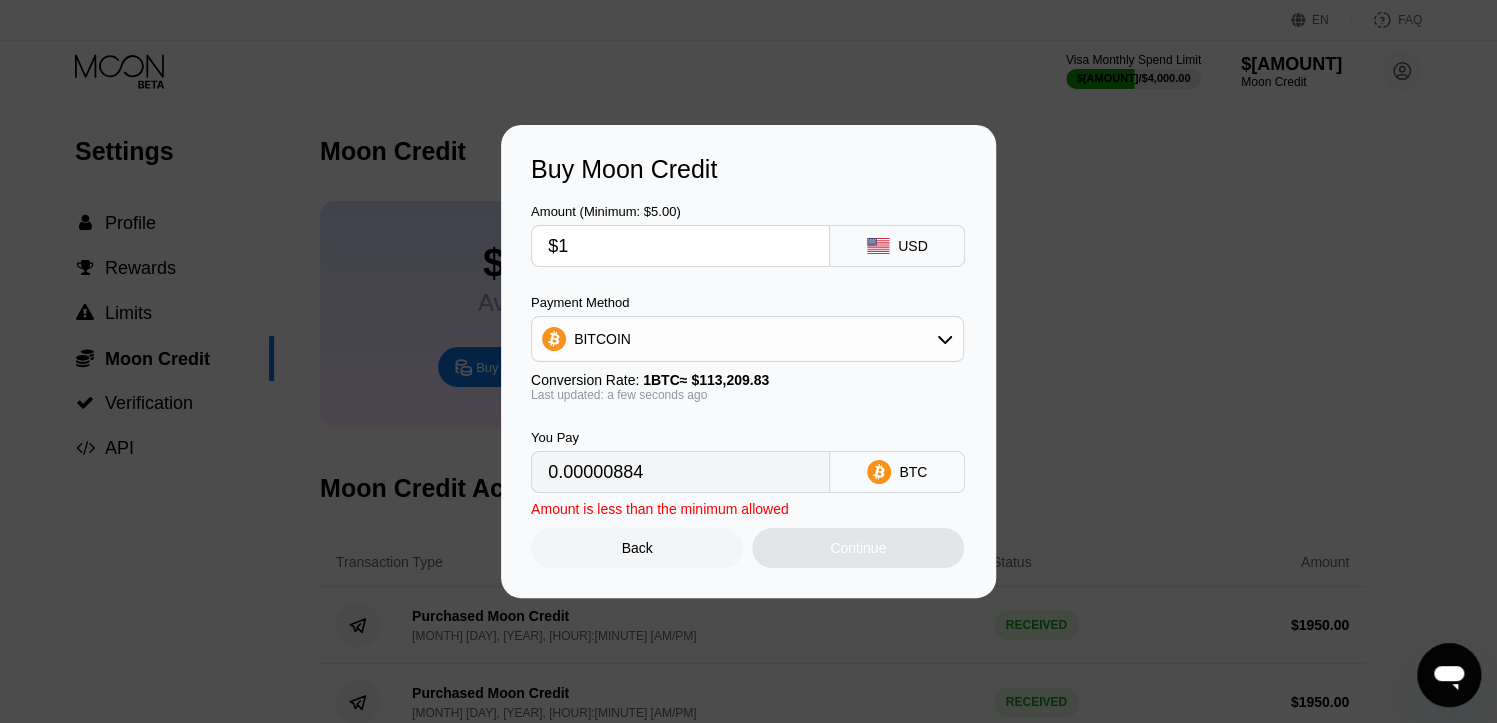 type on "$19" 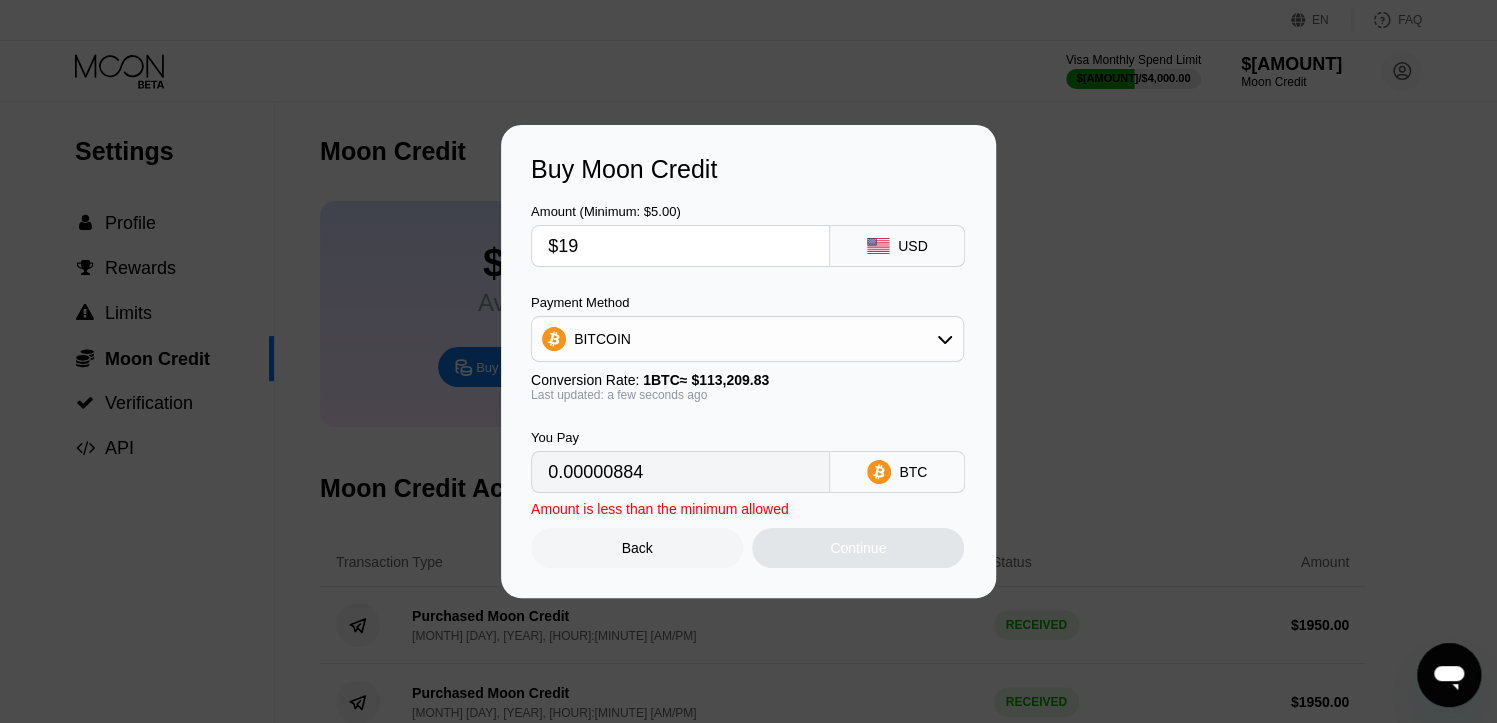 type on "0.00016783" 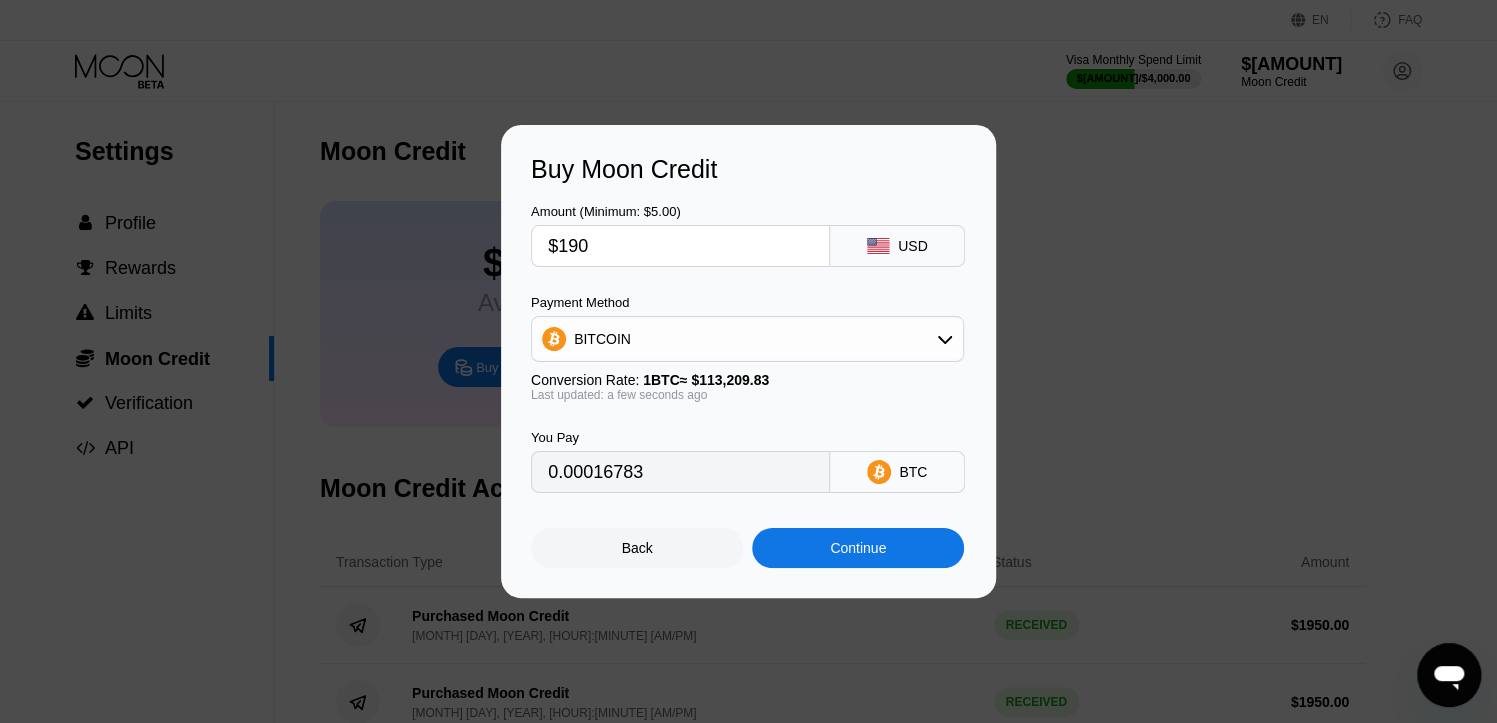 type on "$1900" 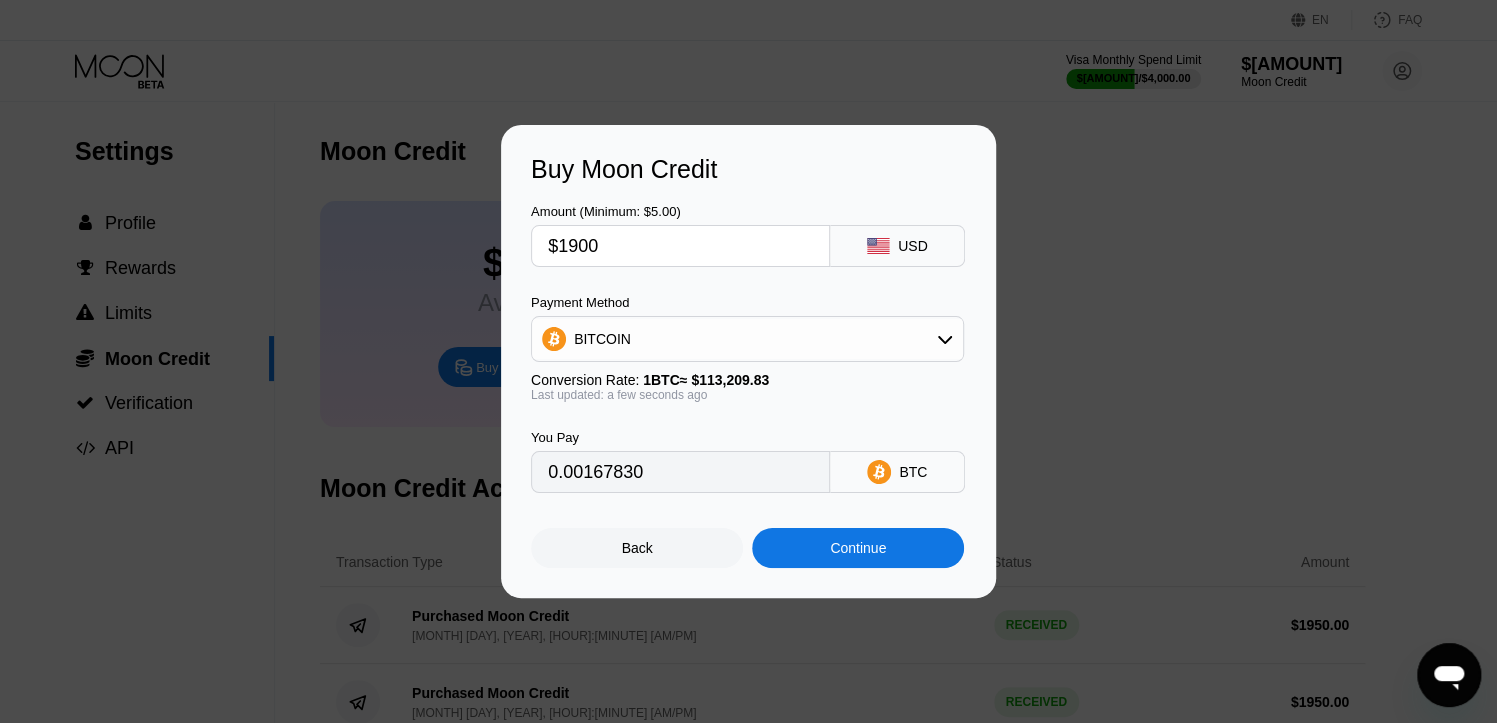 type on "0.01678300" 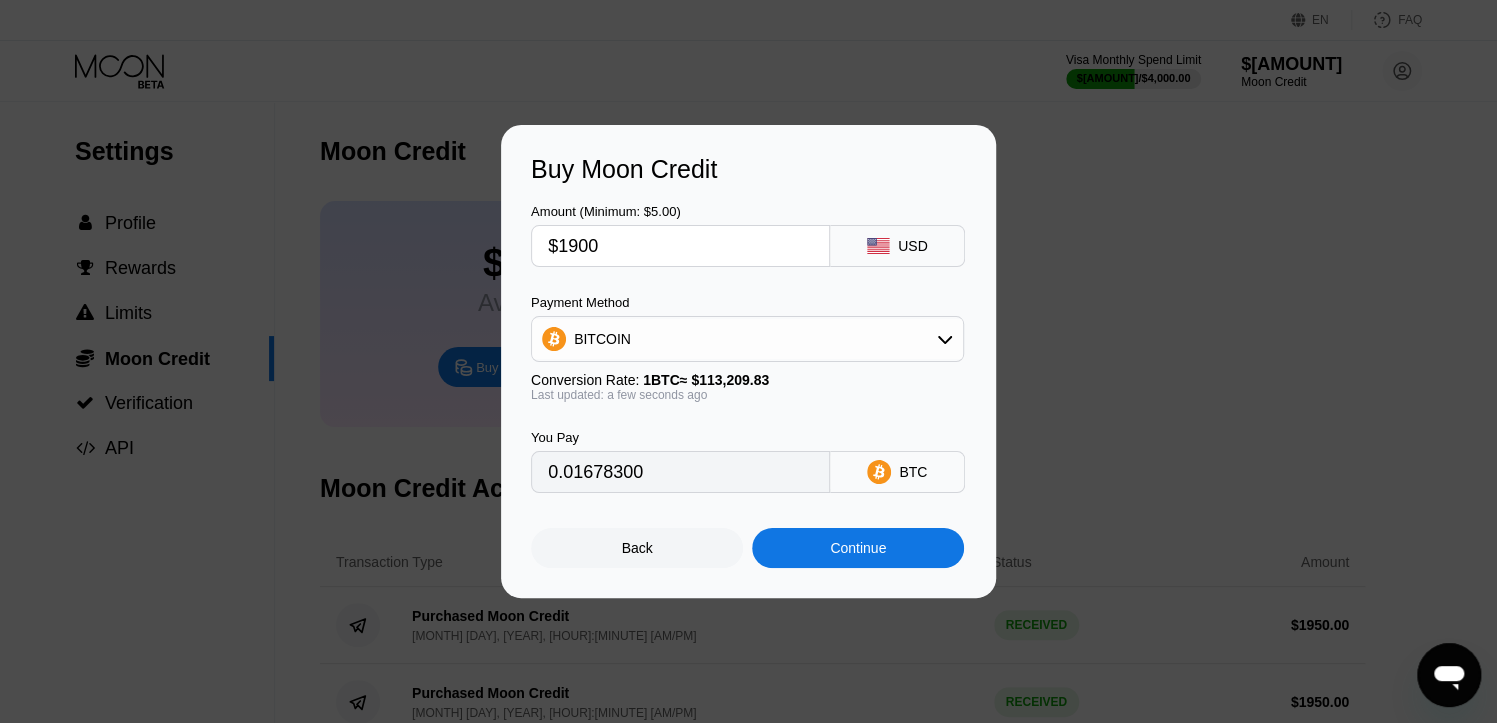 type on "$1900" 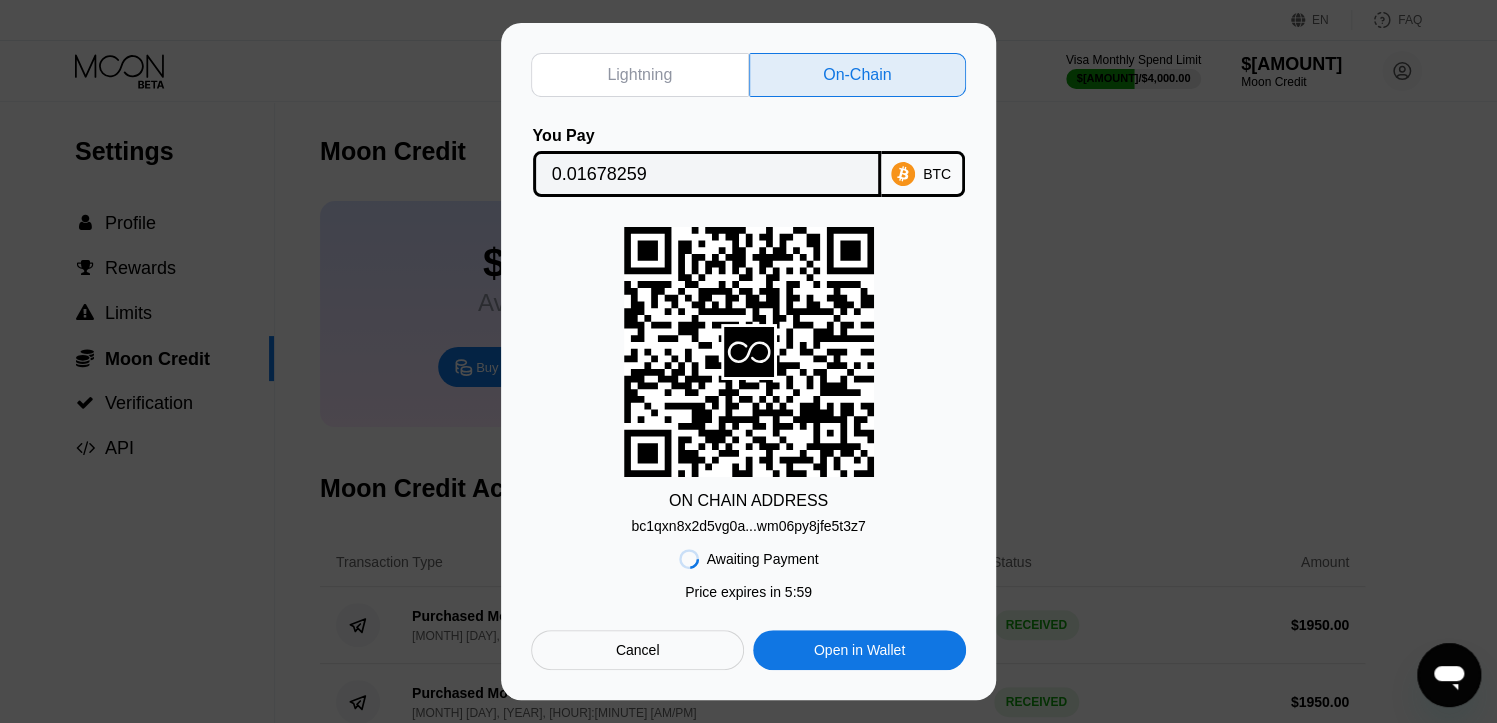 click on "bc1qxn8x2d5vg0a...wm06py8jfe5t3z7" at bounding box center (748, 526) 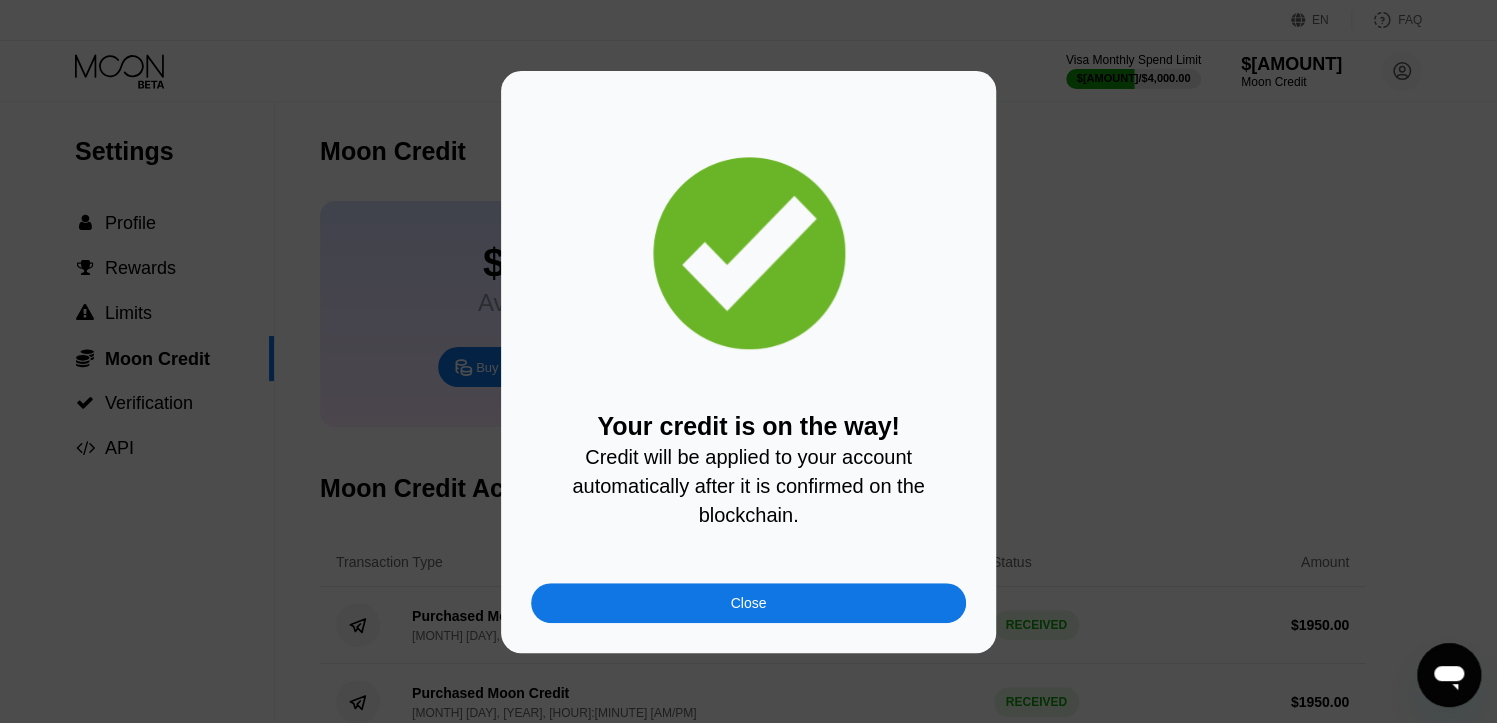 click on "Close" at bounding box center [748, 603] 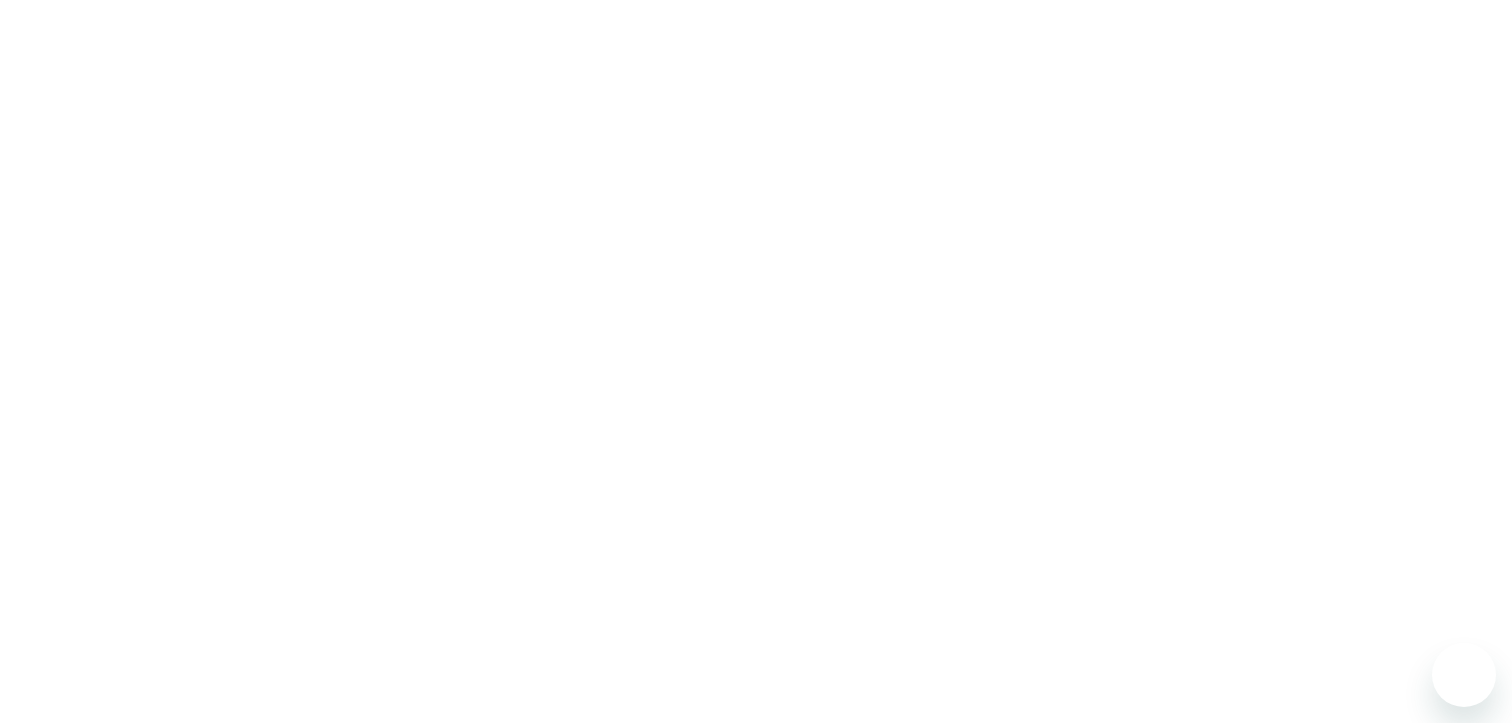 scroll, scrollTop: 0, scrollLeft: 0, axis: both 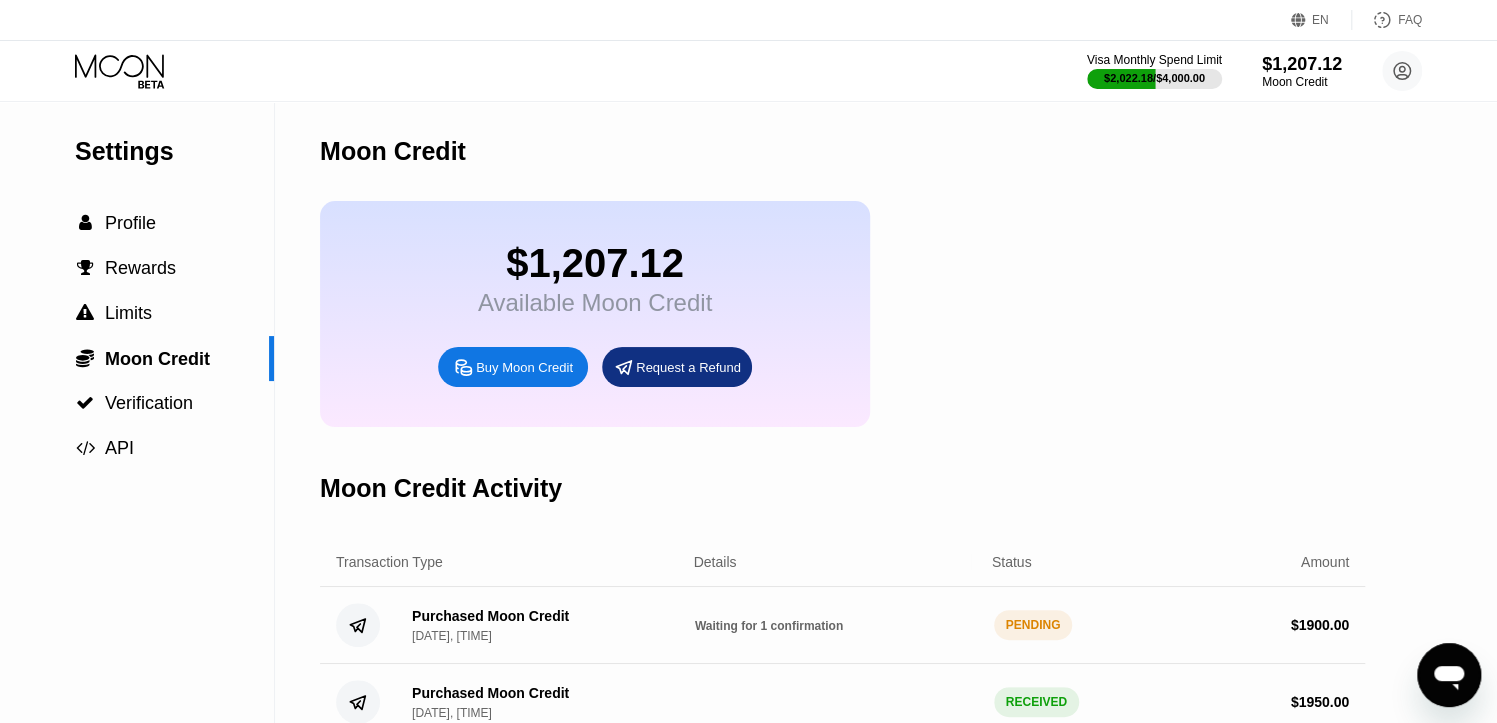 click on "$1,207.12 Available Moon Credit Buy Moon Credit Request a Refund" at bounding box center (842, 314) 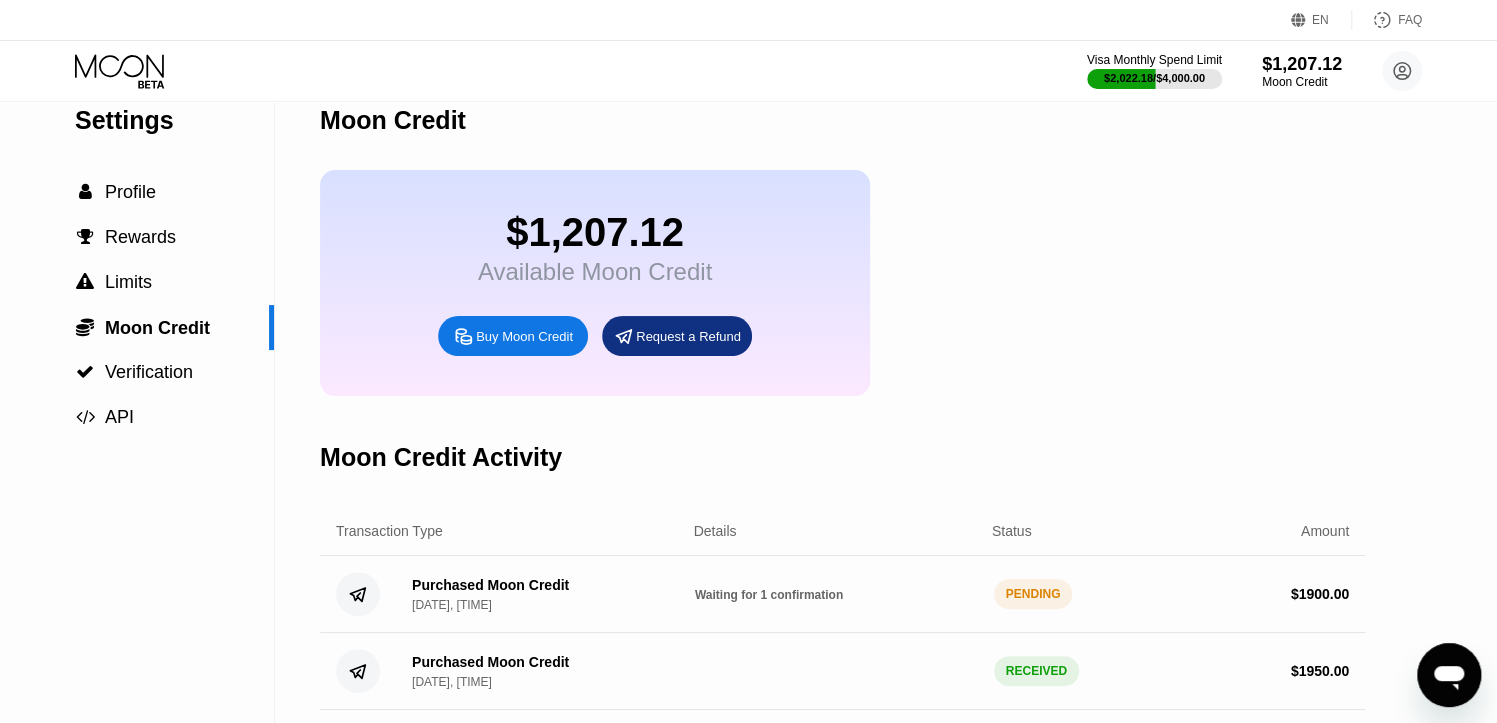 scroll, scrollTop: 0, scrollLeft: 0, axis: both 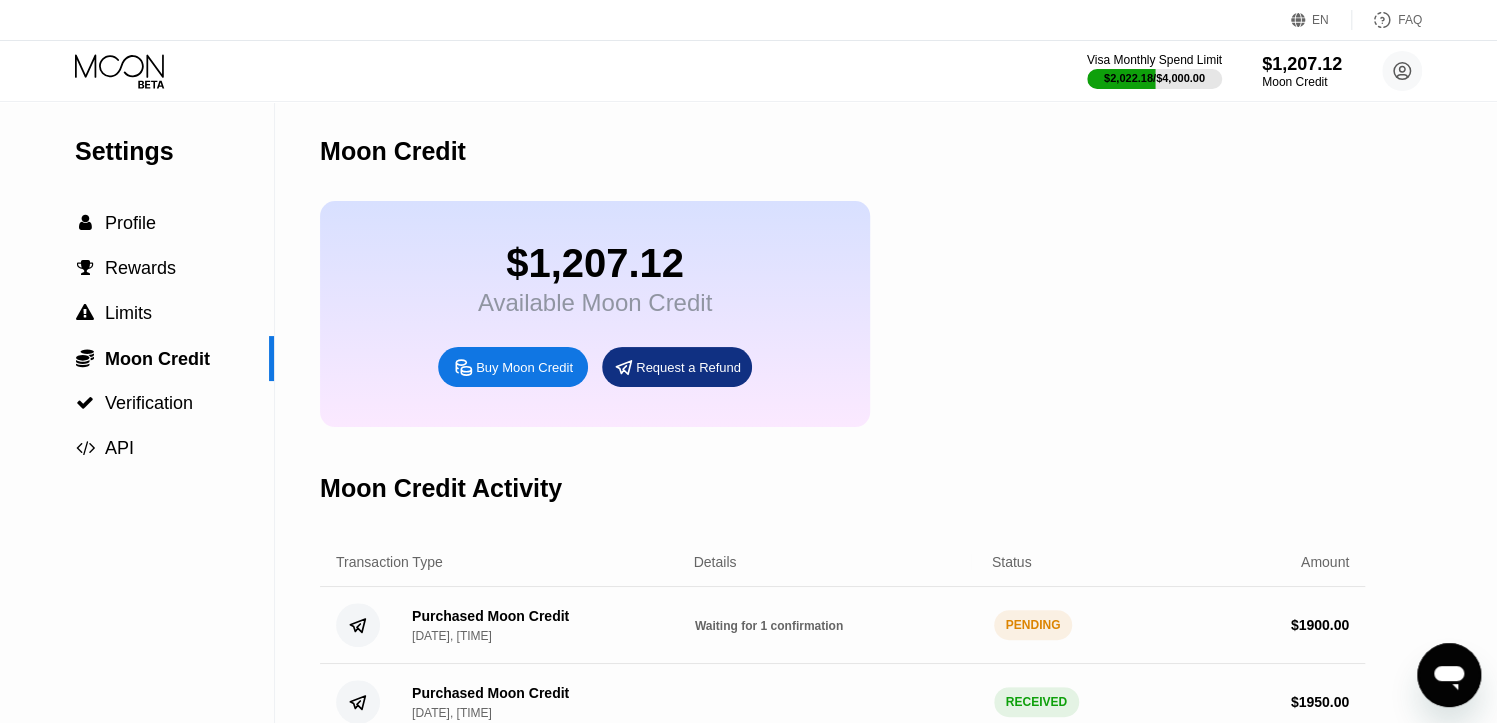 click on "$1,207.12 Available Moon Credit Buy Moon Credit Request a Refund" at bounding box center [842, 314] 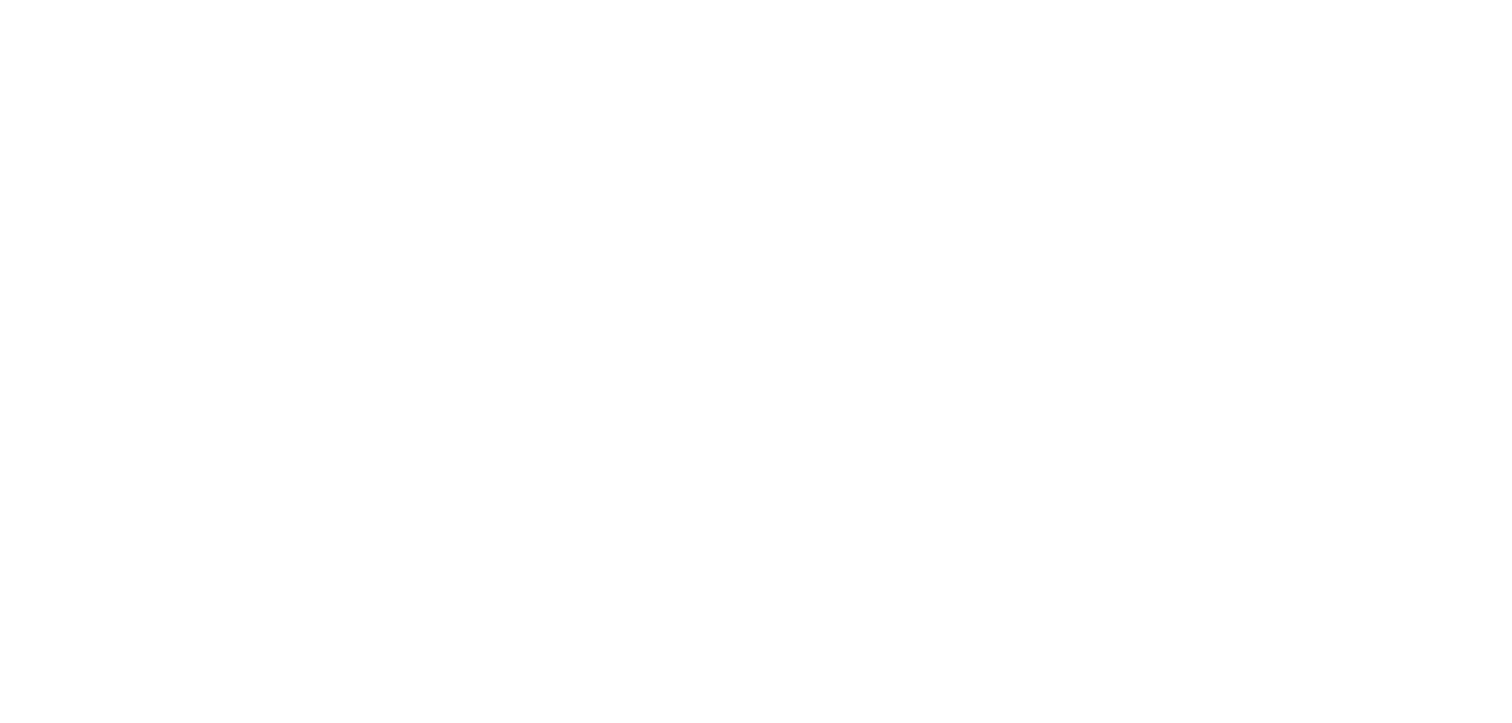 scroll, scrollTop: 0, scrollLeft: 0, axis: both 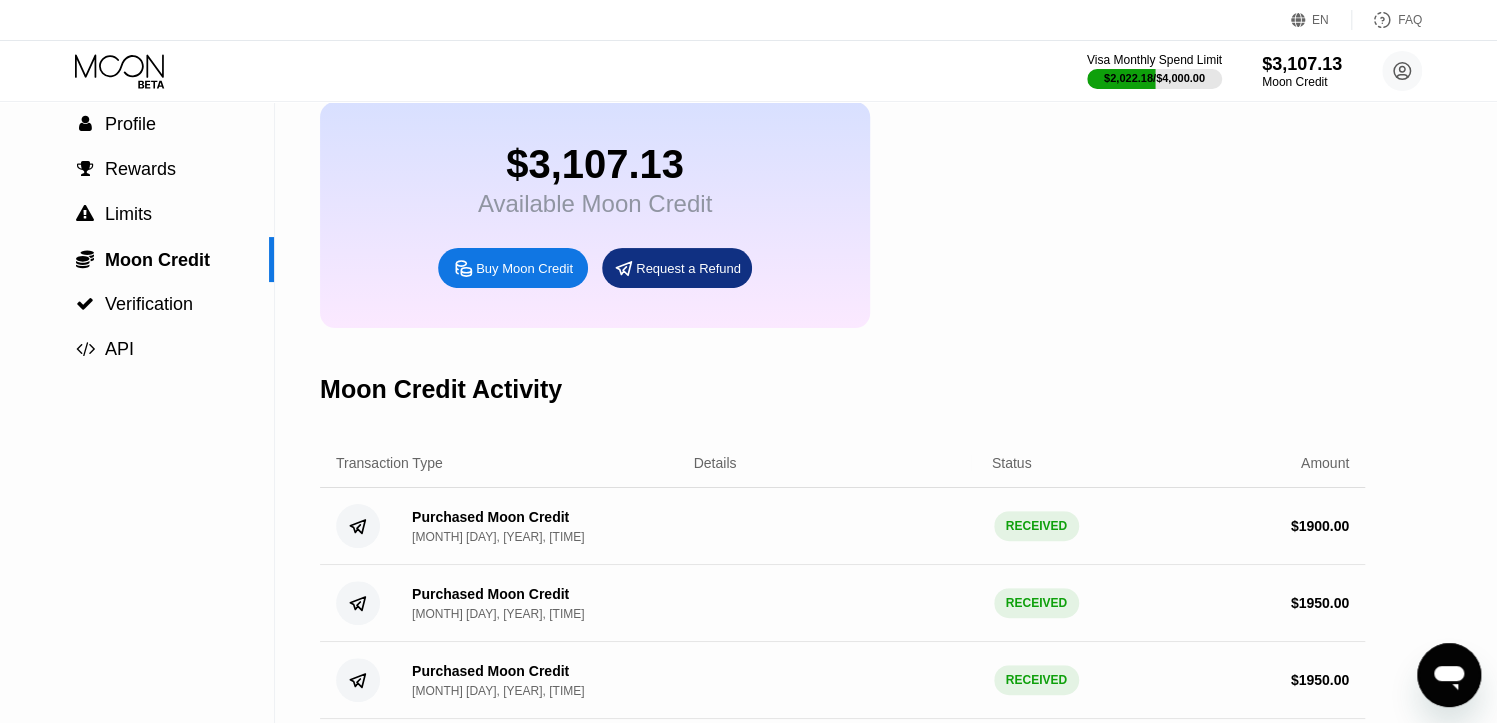 click on "$3,107.13 Available Moon Credit Buy Moon Credit Request a Refund" at bounding box center (842, 215) 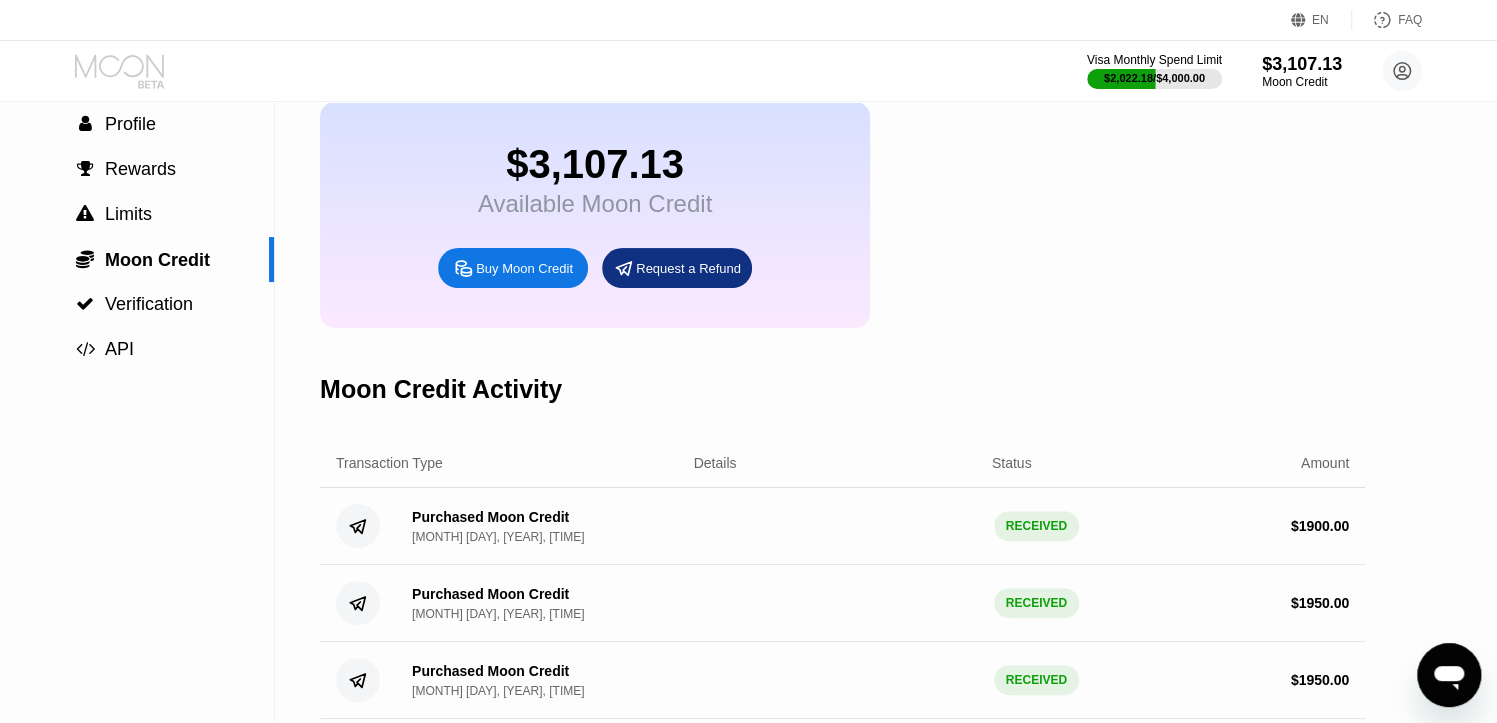 click 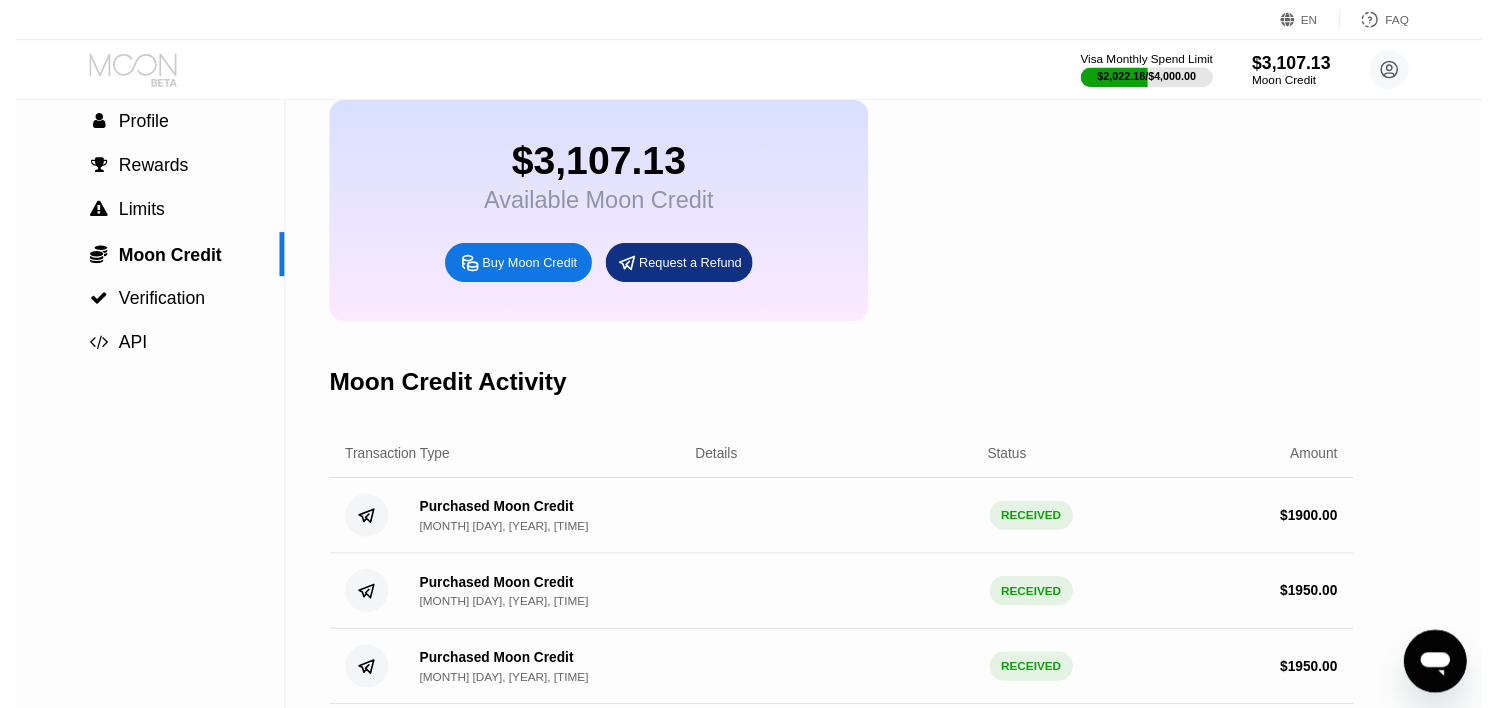scroll, scrollTop: 0, scrollLeft: 0, axis: both 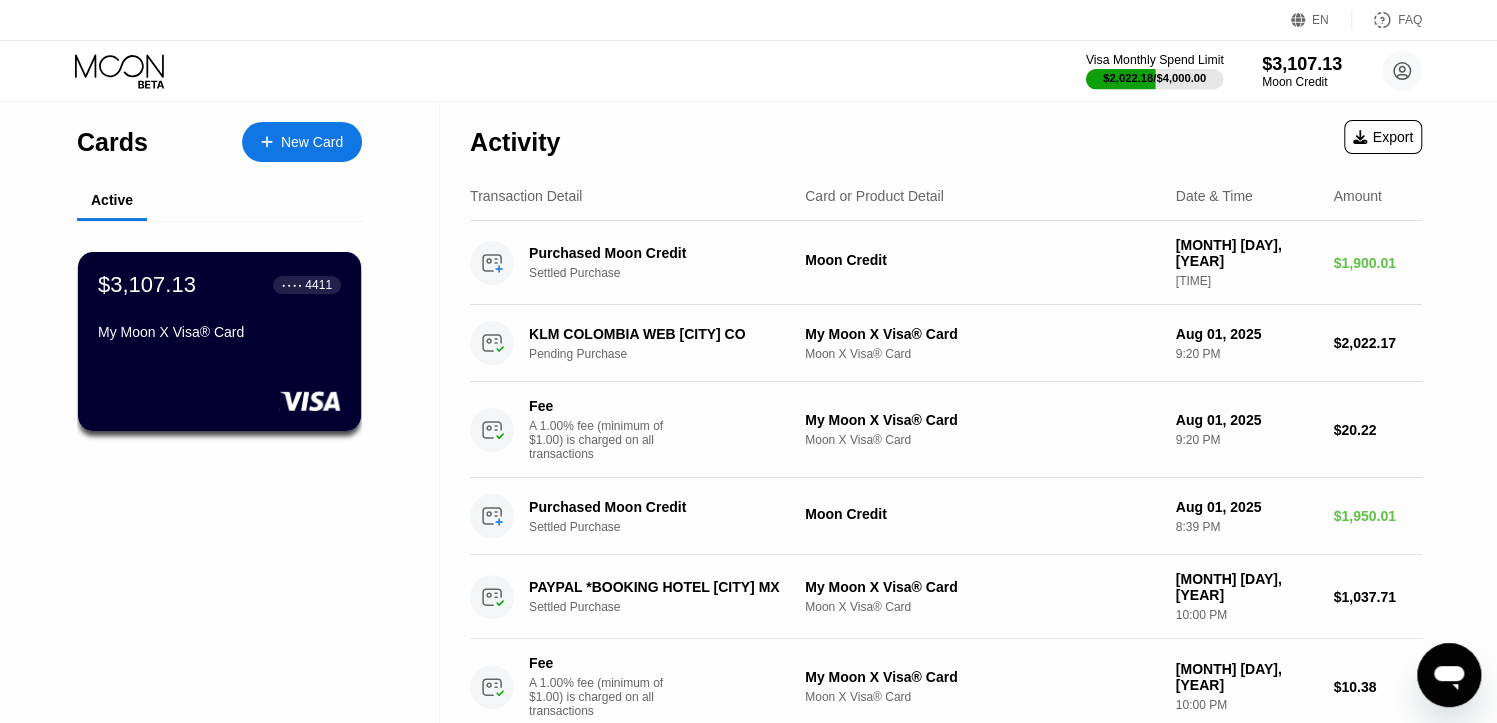 click on "$2,022.18 / $4,000.00" at bounding box center [1154, 78] 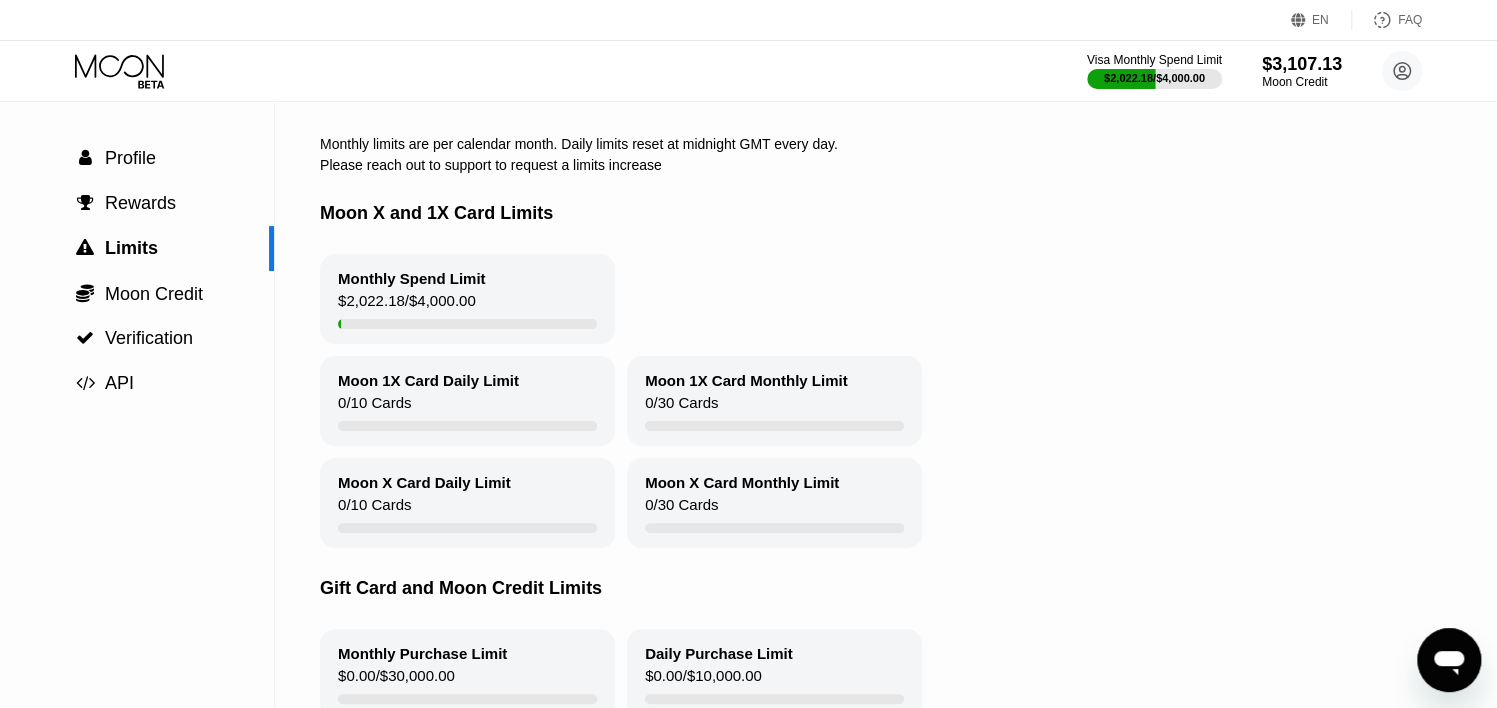 scroll, scrollTop: 99, scrollLeft: 0, axis: vertical 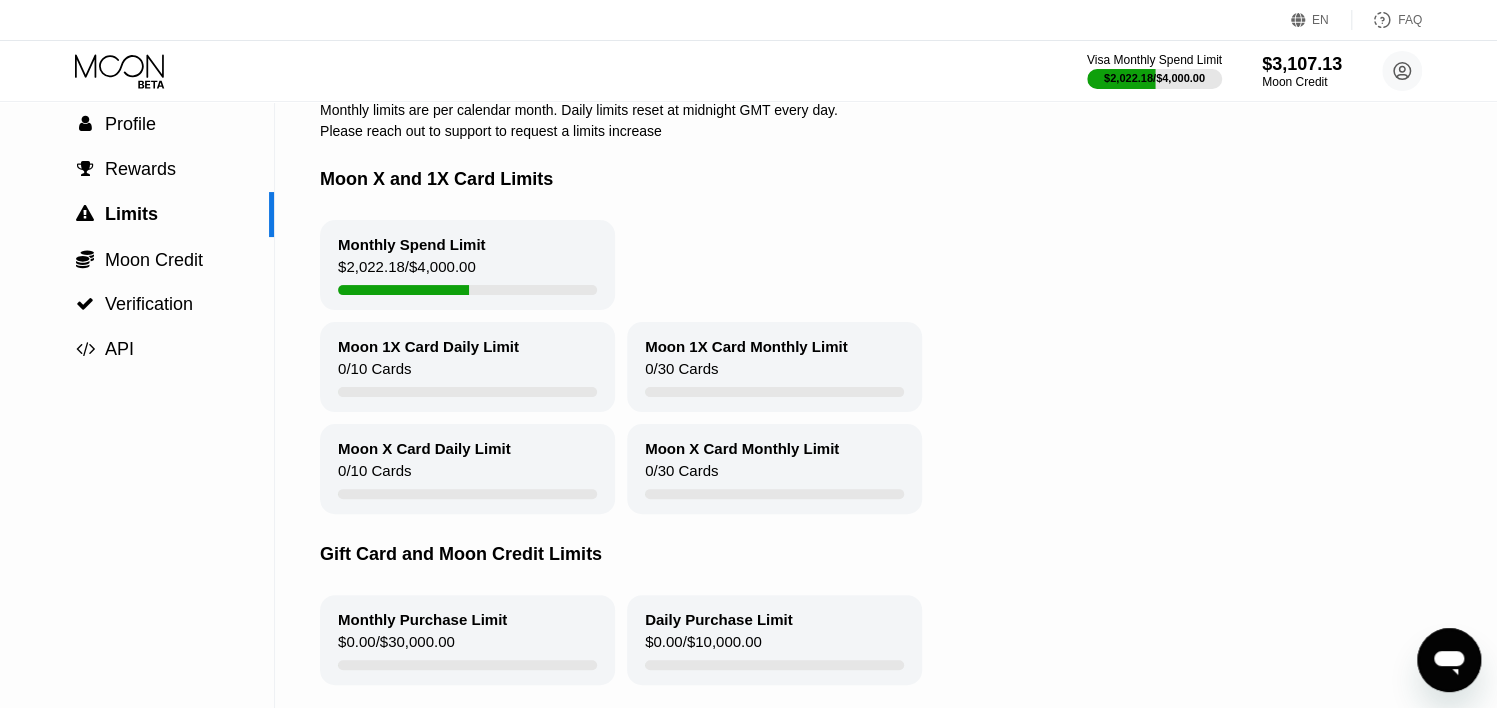 drag, startPoint x: 134, startPoint y: 65, endPoint x: 169, endPoint y: 76, distance: 36.687874 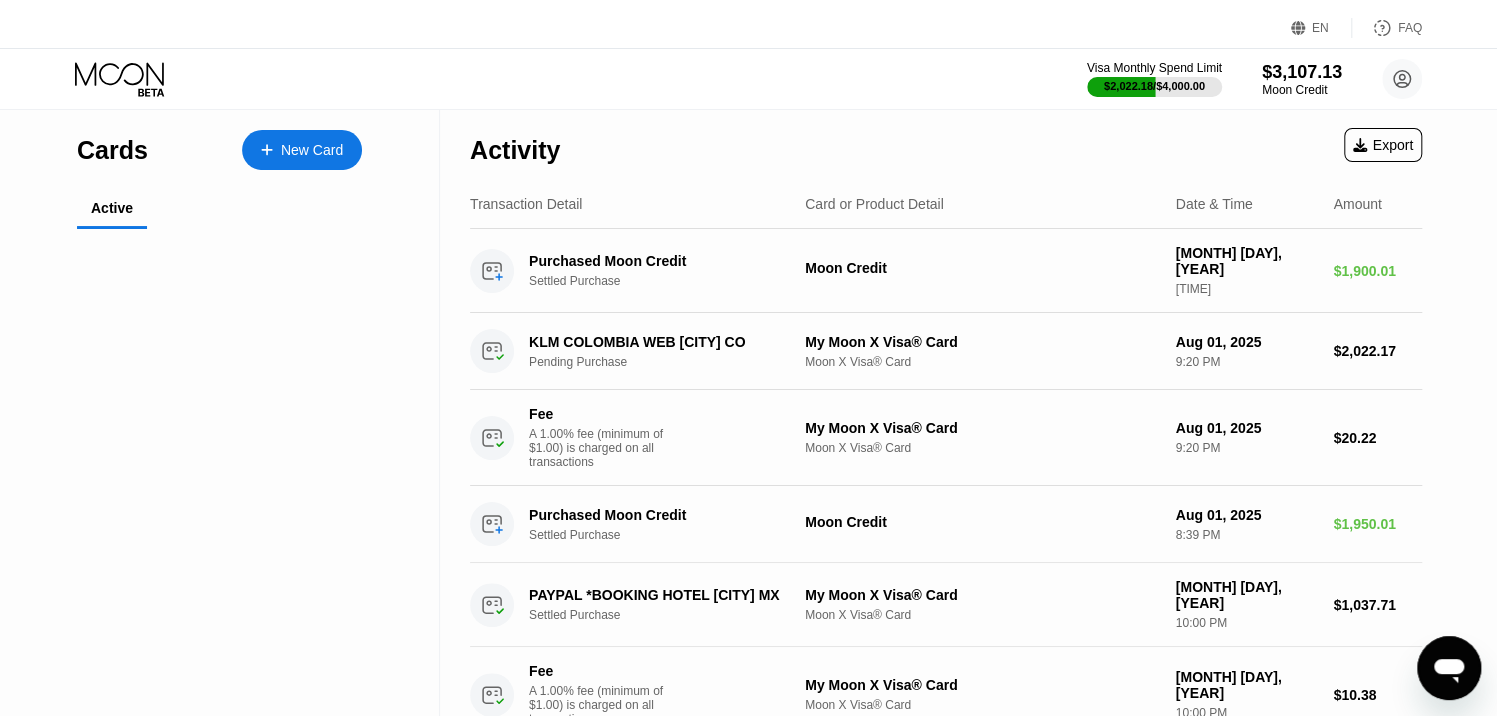scroll, scrollTop: 0, scrollLeft: 0, axis: both 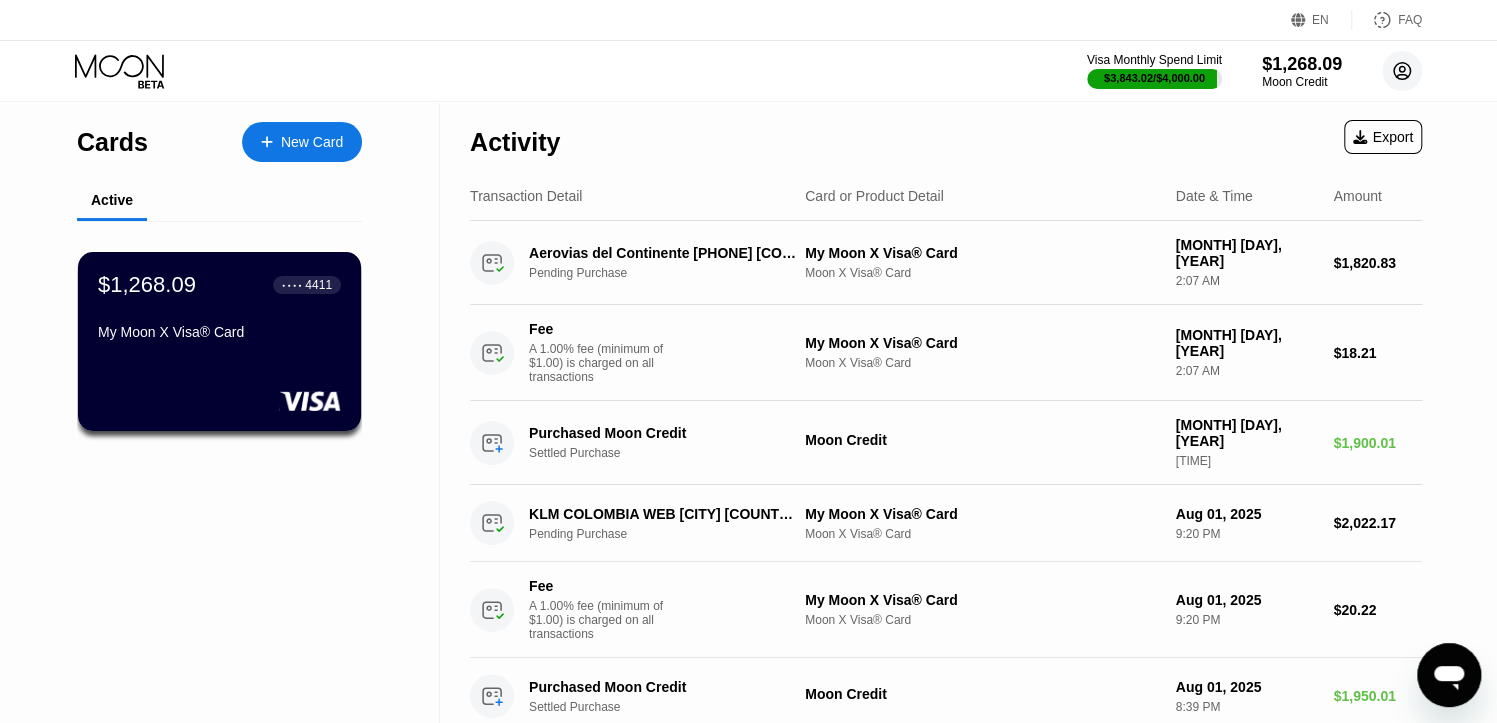drag, startPoint x: 1411, startPoint y: 62, endPoint x: 1412, endPoint y: 78, distance: 16.03122 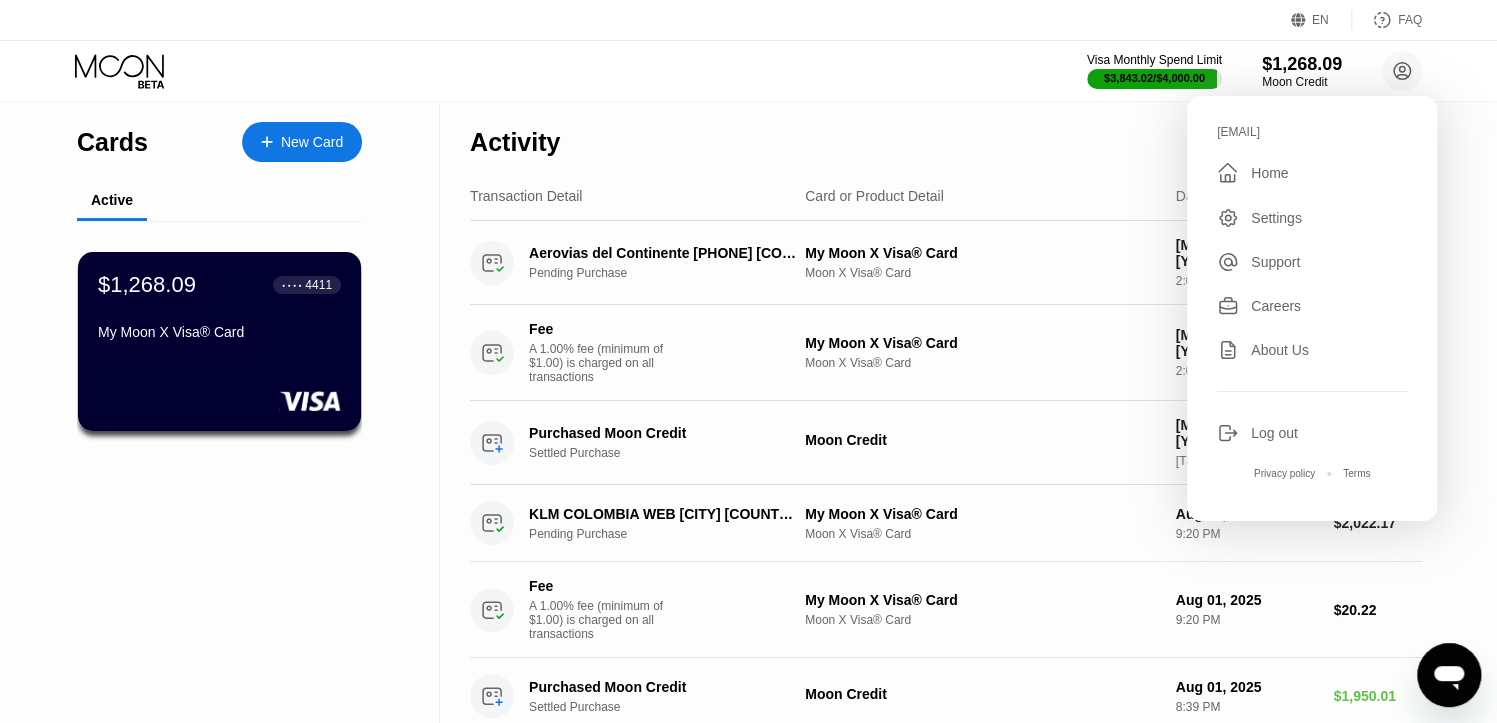 click on "Log out" at bounding box center (1274, 433) 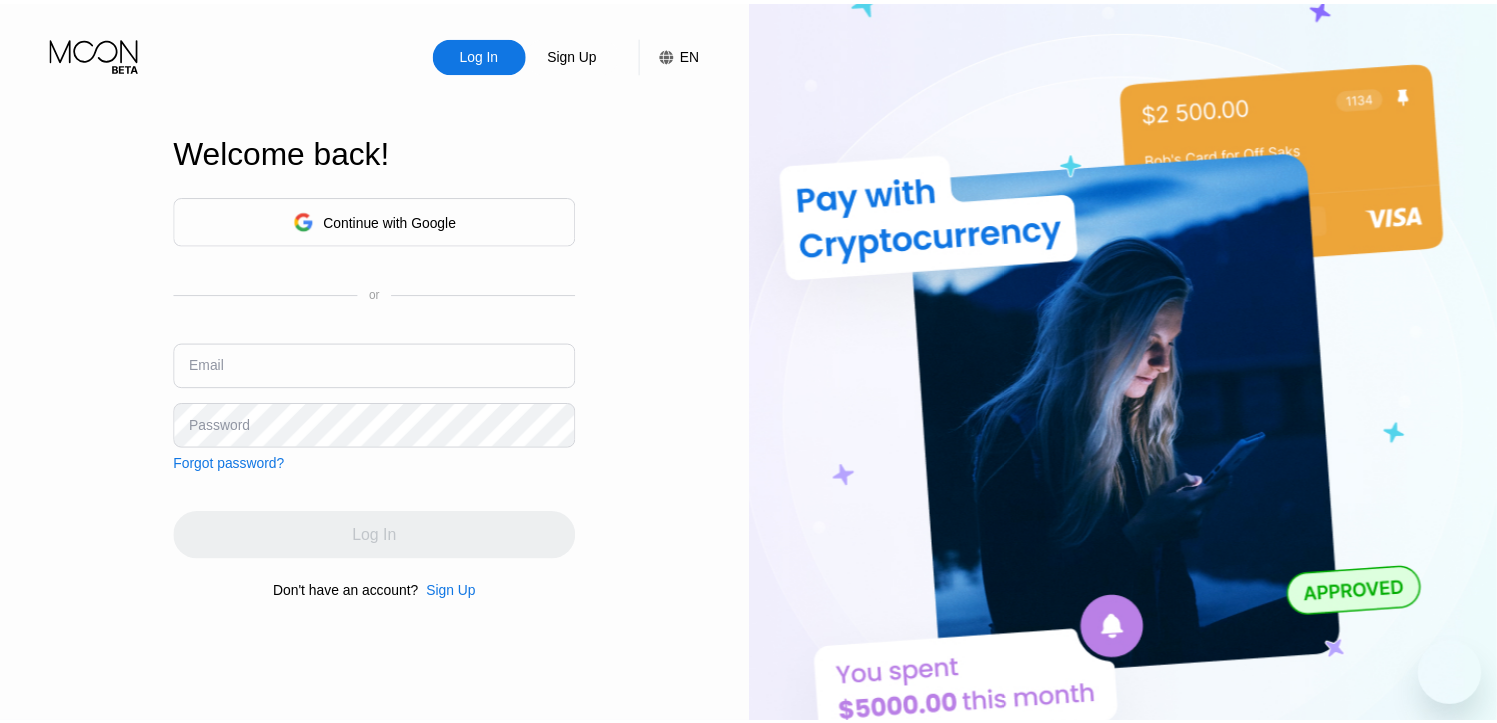scroll, scrollTop: 0, scrollLeft: 0, axis: both 